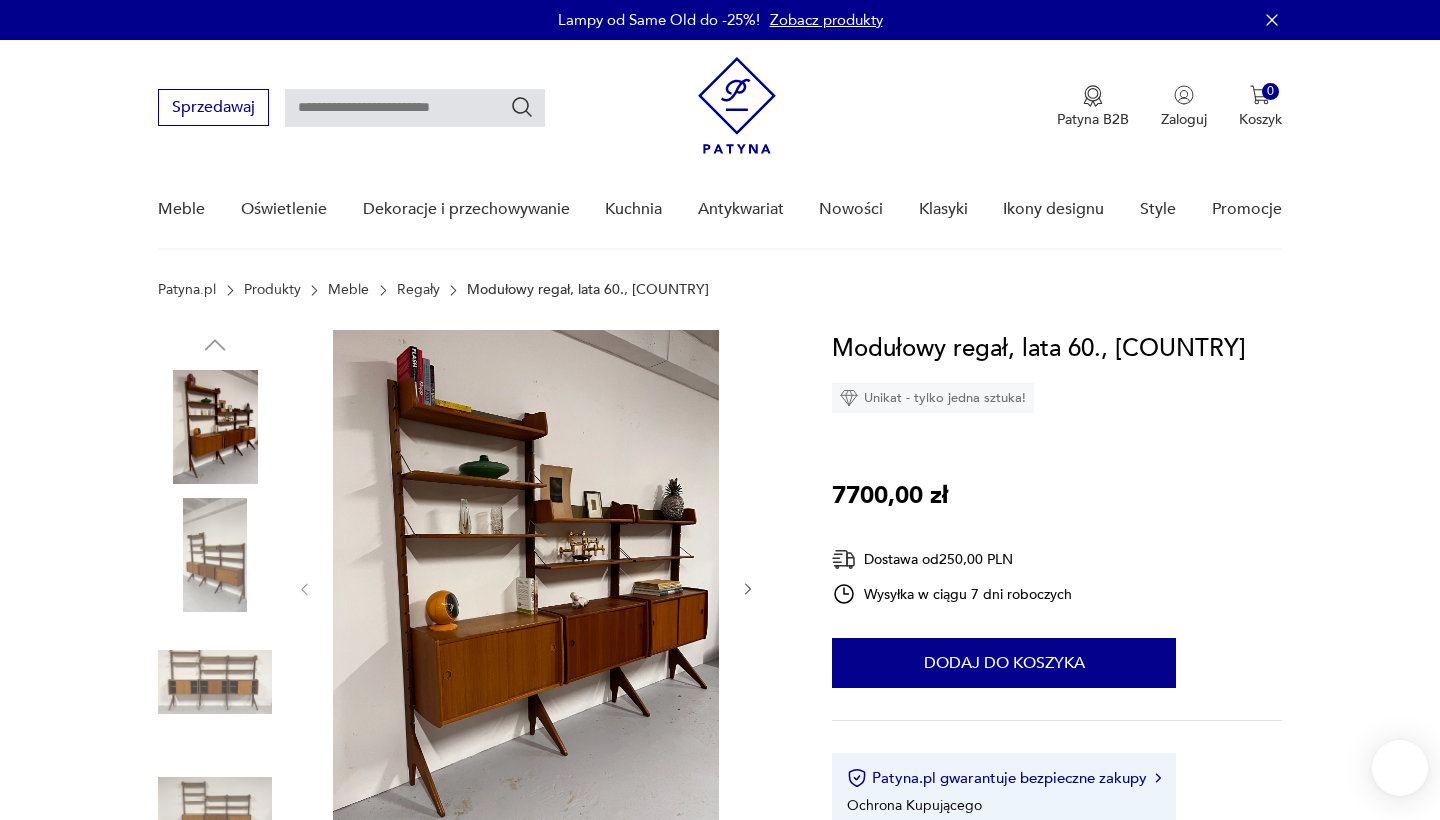 scroll, scrollTop: 0, scrollLeft: 0, axis: both 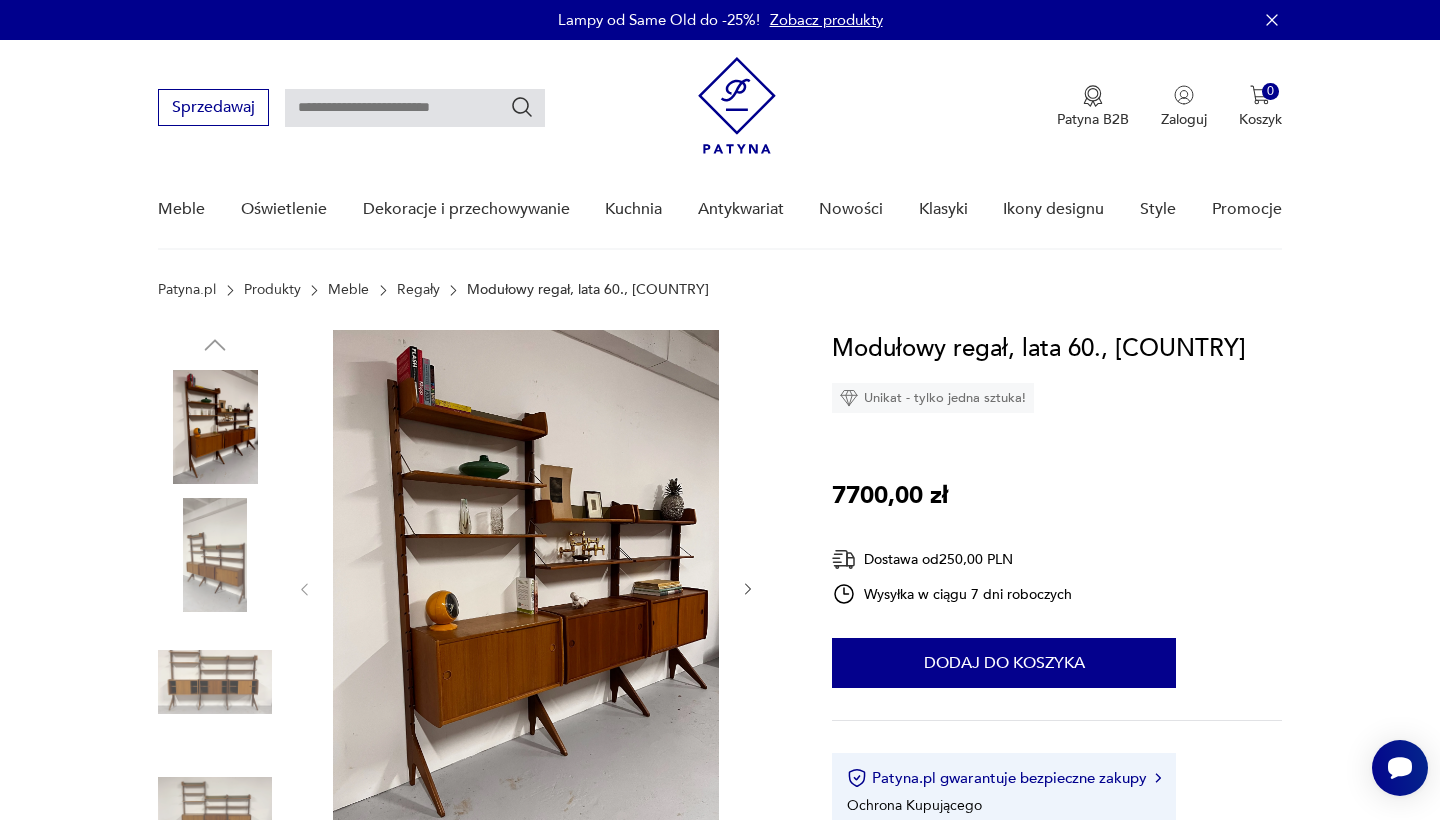 click on "Regały" at bounding box center (418, 290) 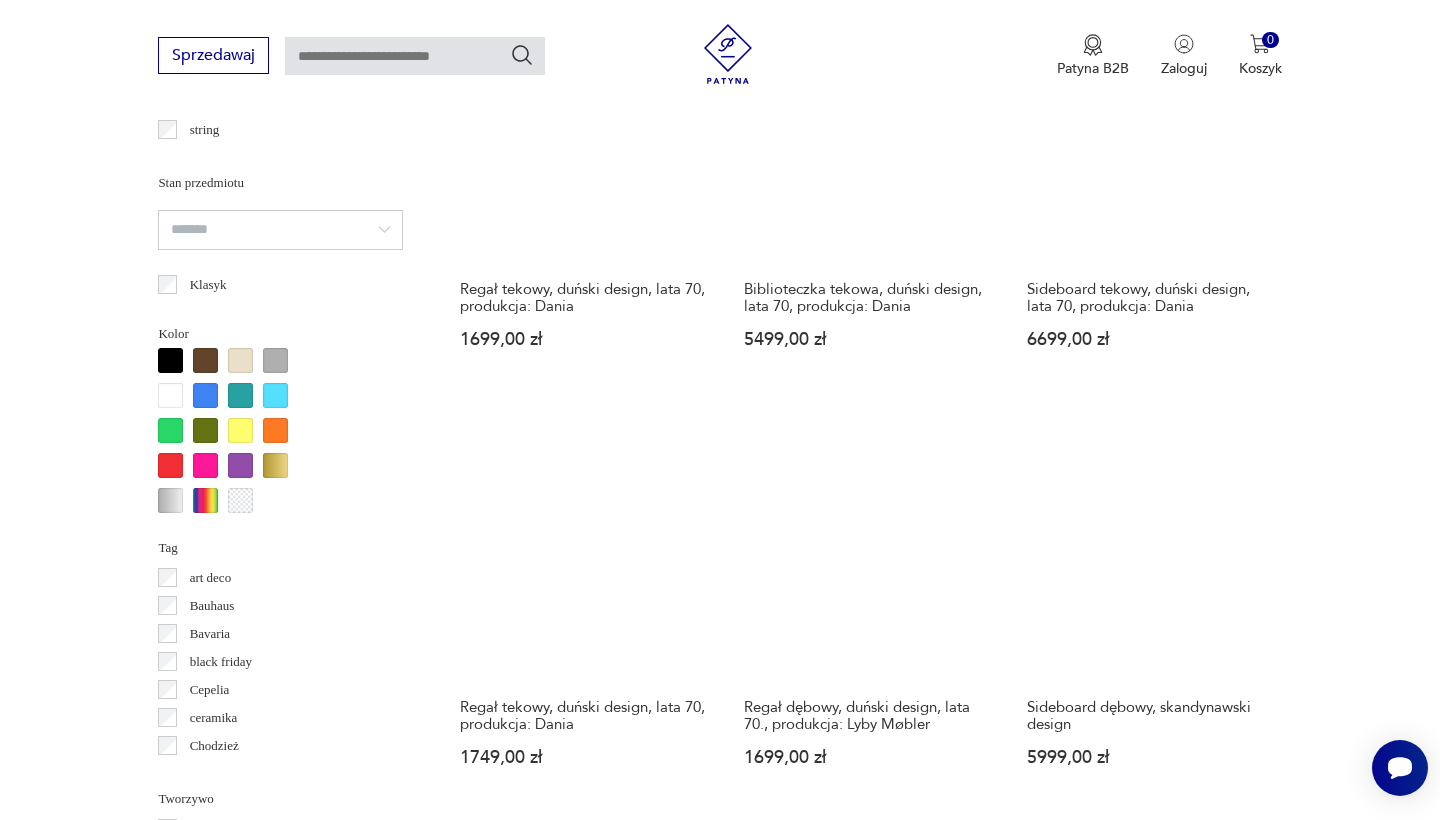 scroll, scrollTop: 1738, scrollLeft: 0, axis: vertical 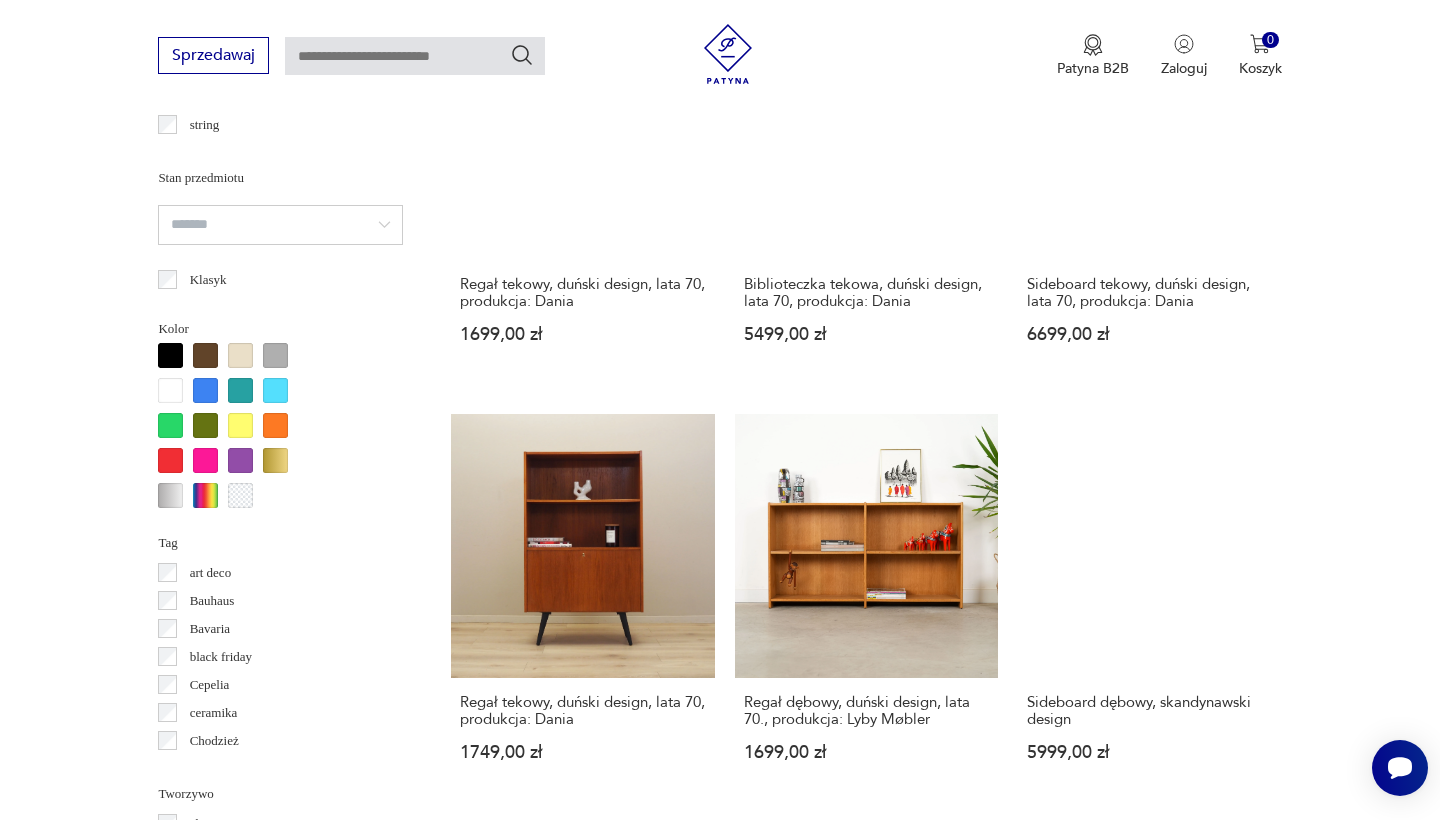 click on "Klasyk Regał systemowy tekowy, PS System, duński design, lata 60., projektant: Preben Sorensen, produkcja: Randers Møbelfabrik 7999,00 zł" at bounding box center (582, 1041) 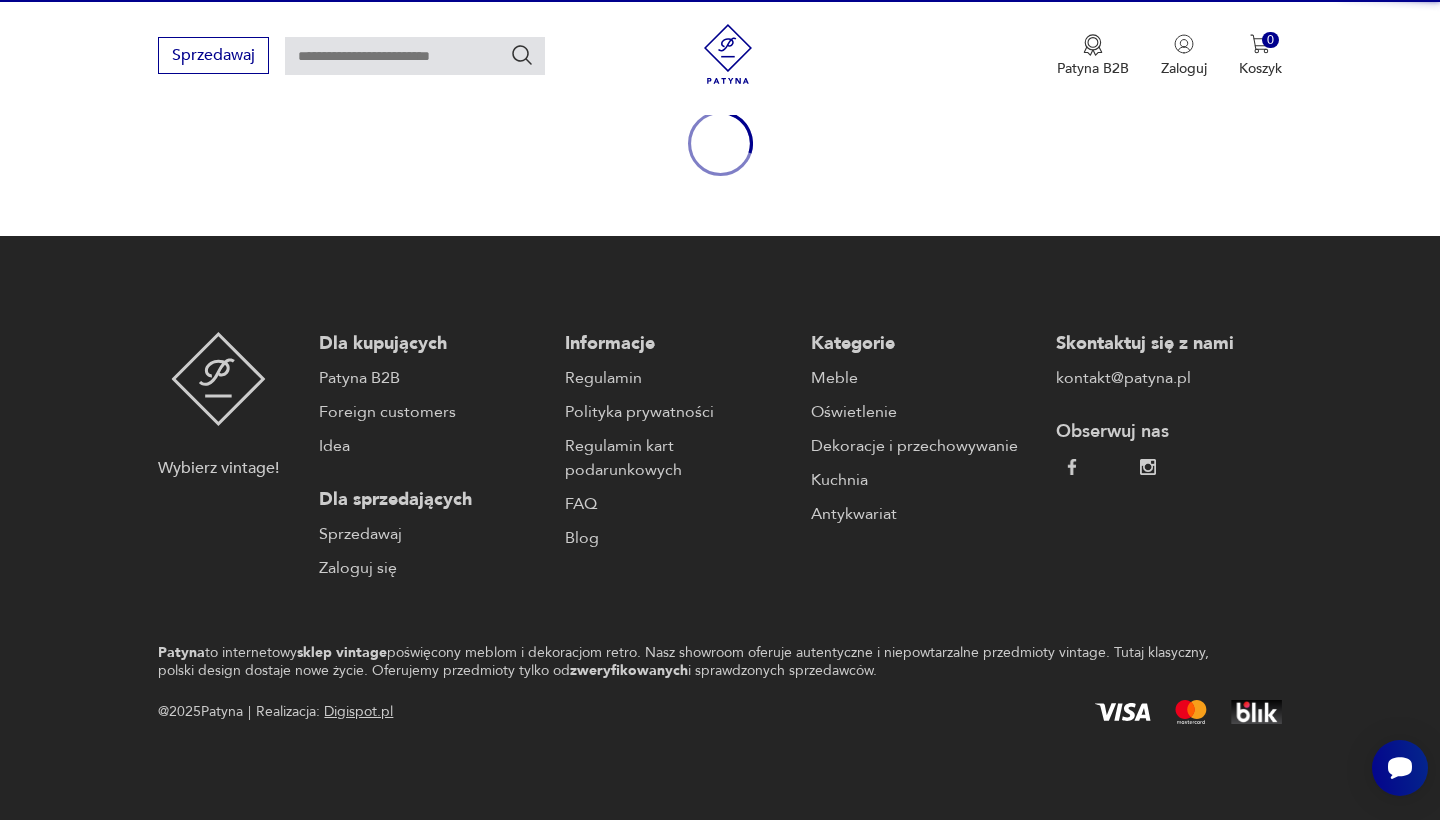 scroll, scrollTop: 5, scrollLeft: 0, axis: vertical 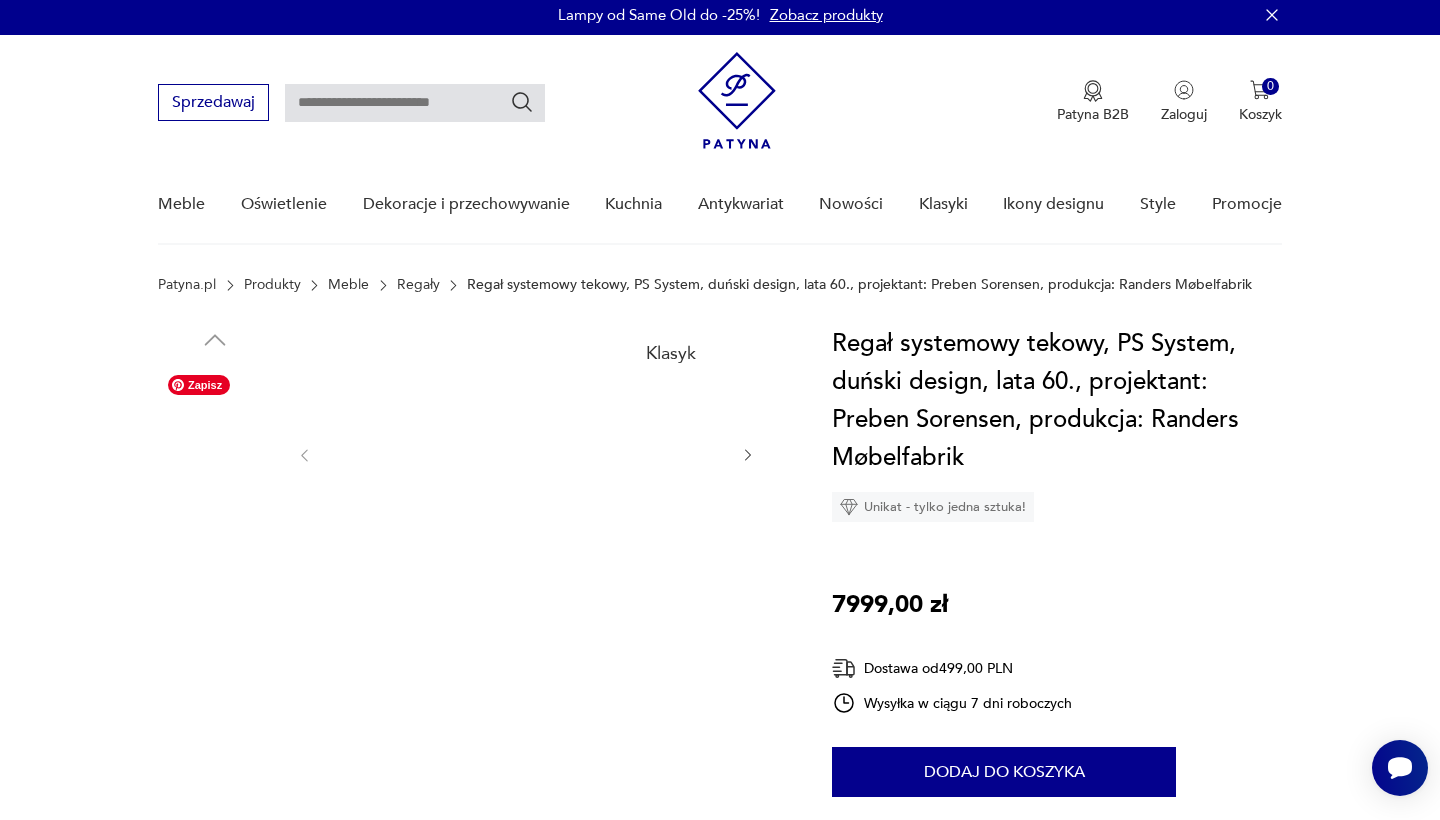 click at bounding box center (215, 422) 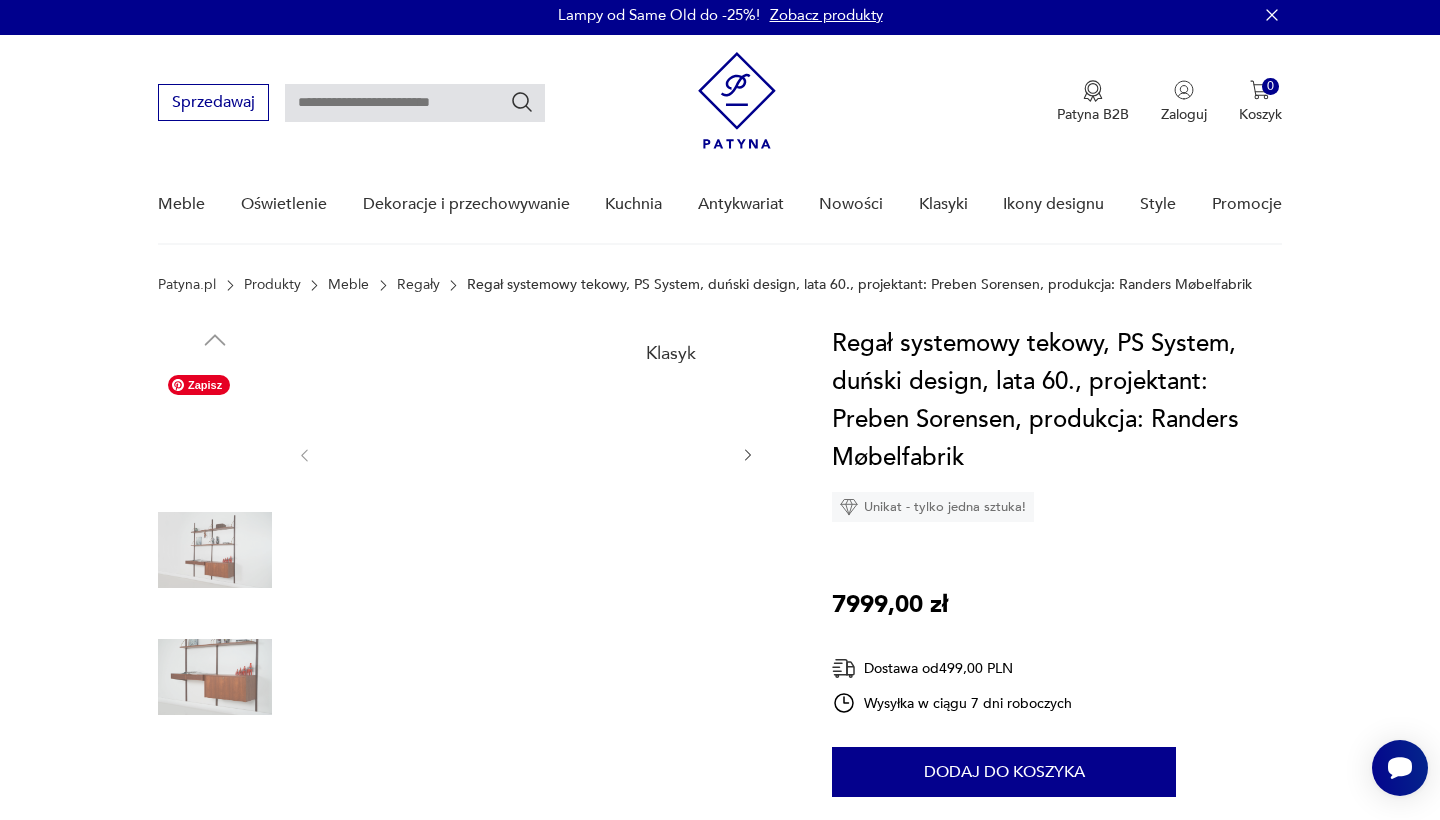 click at bounding box center [215, 422] 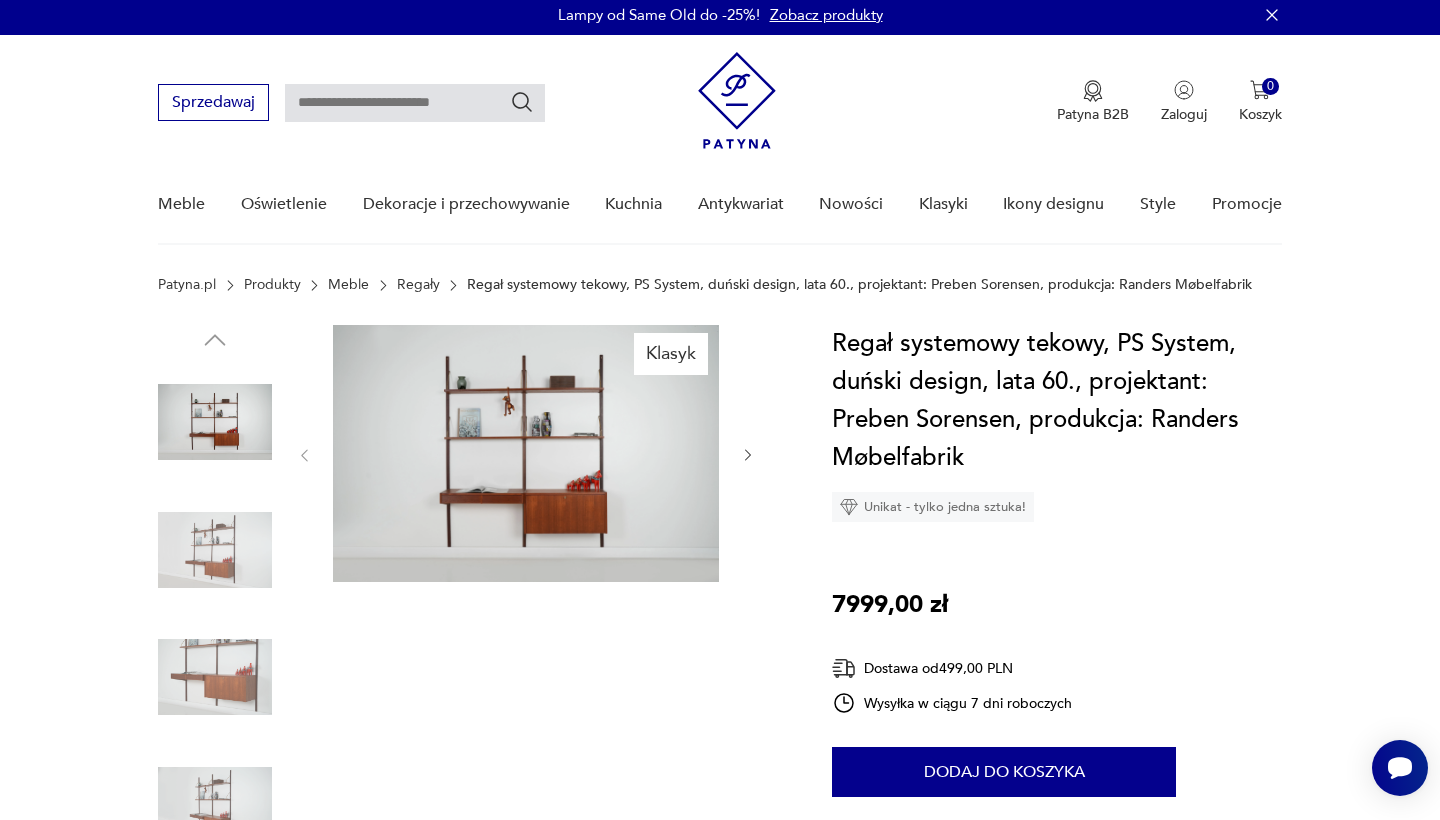 click at bounding box center (215, 615) 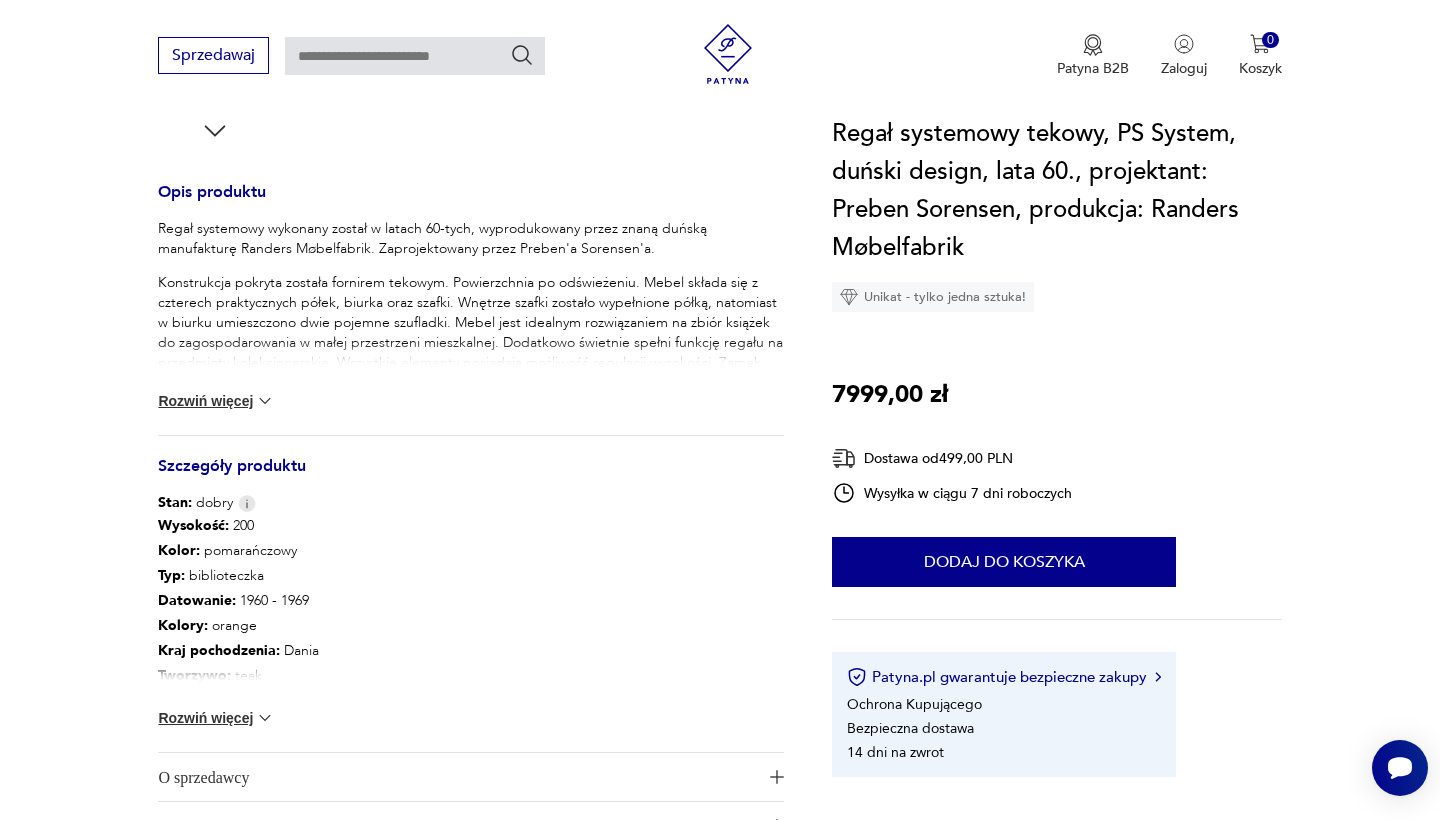 scroll, scrollTop: 766, scrollLeft: 0, axis: vertical 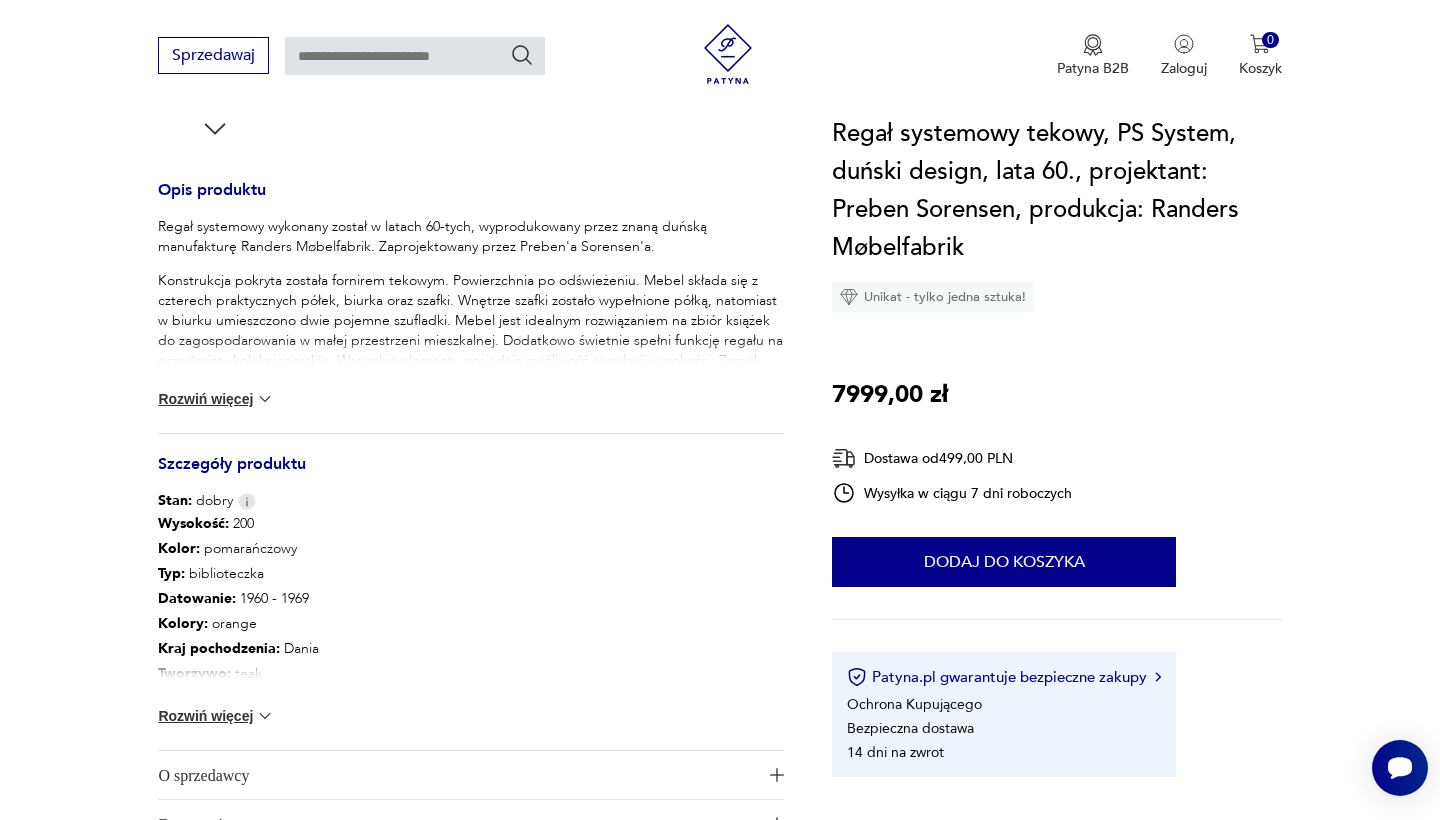 click on "Rozwiń więcej" at bounding box center (216, 399) 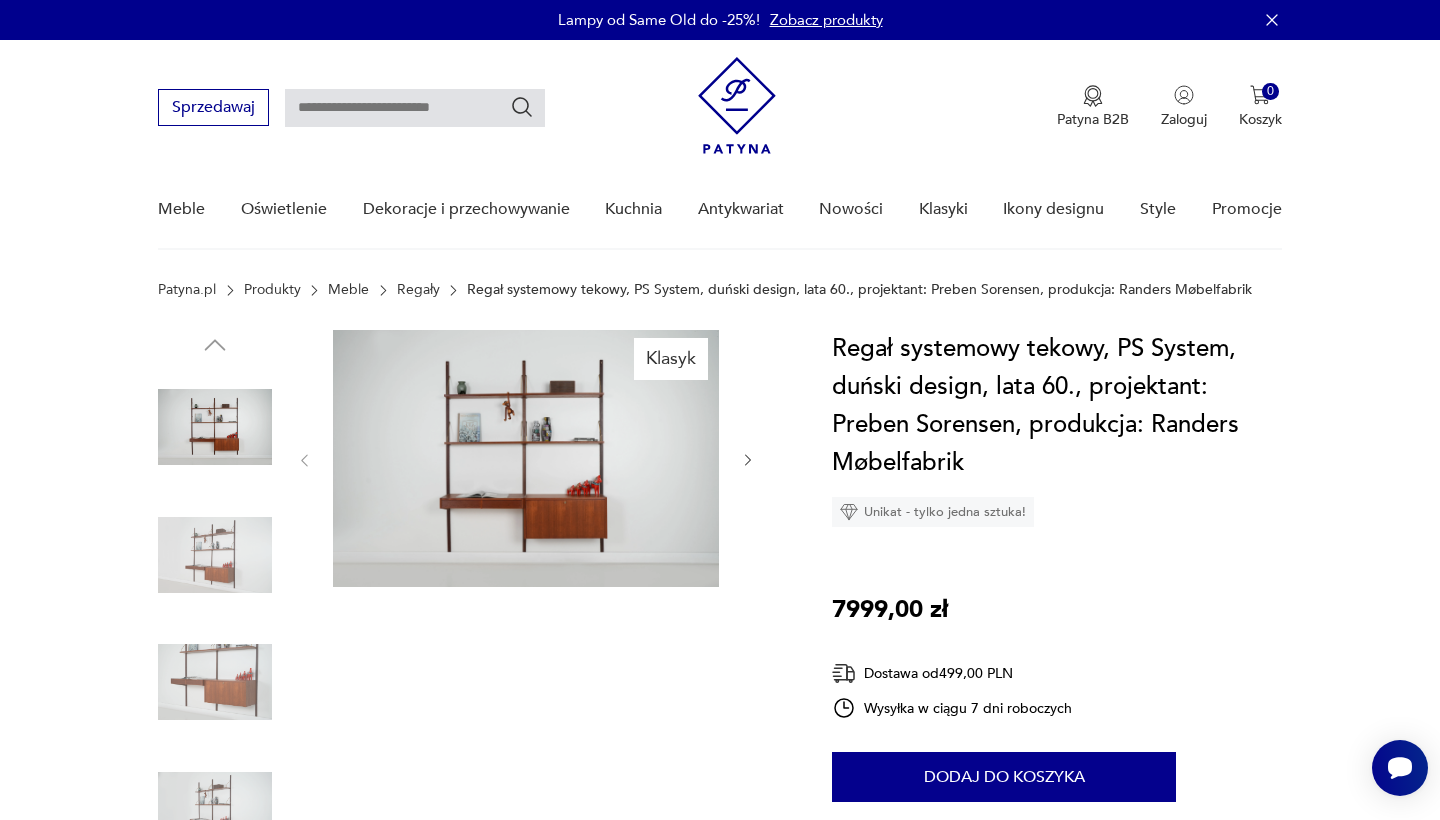 scroll, scrollTop: 0, scrollLeft: 0, axis: both 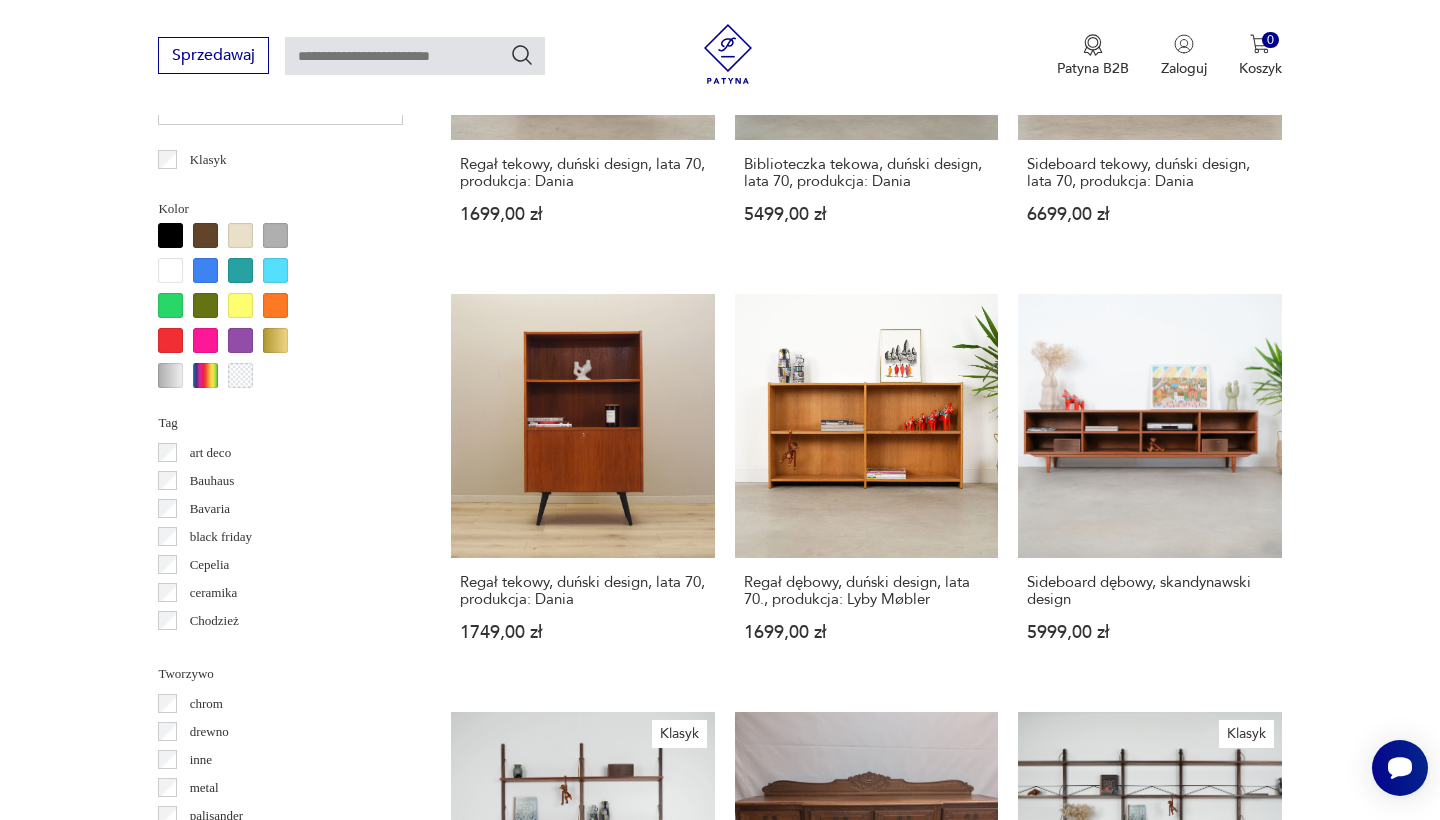 click on "2" at bounding box center [866, 1653] 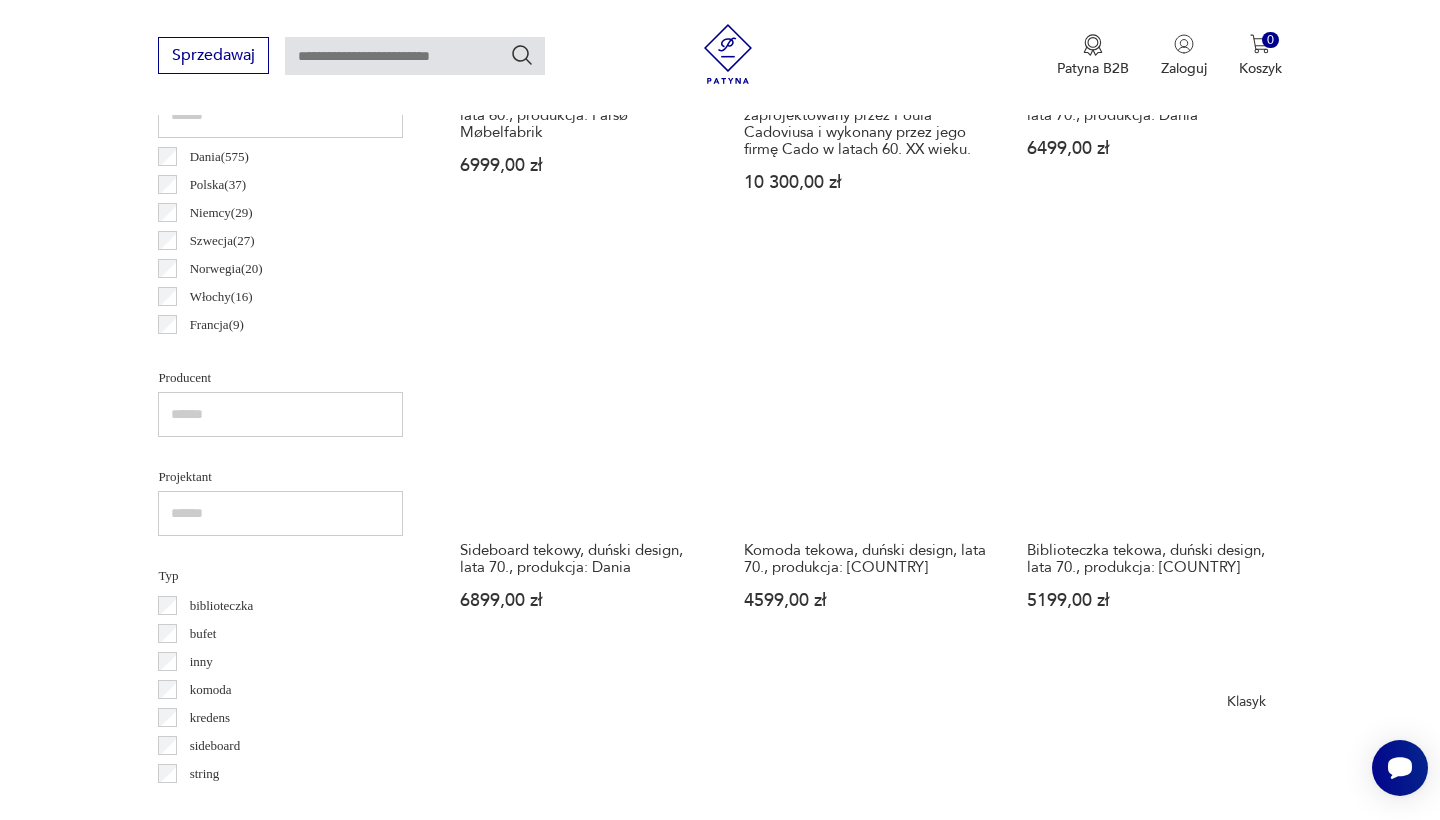 scroll, scrollTop: 1474, scrollLeft: 0, axis: vertical 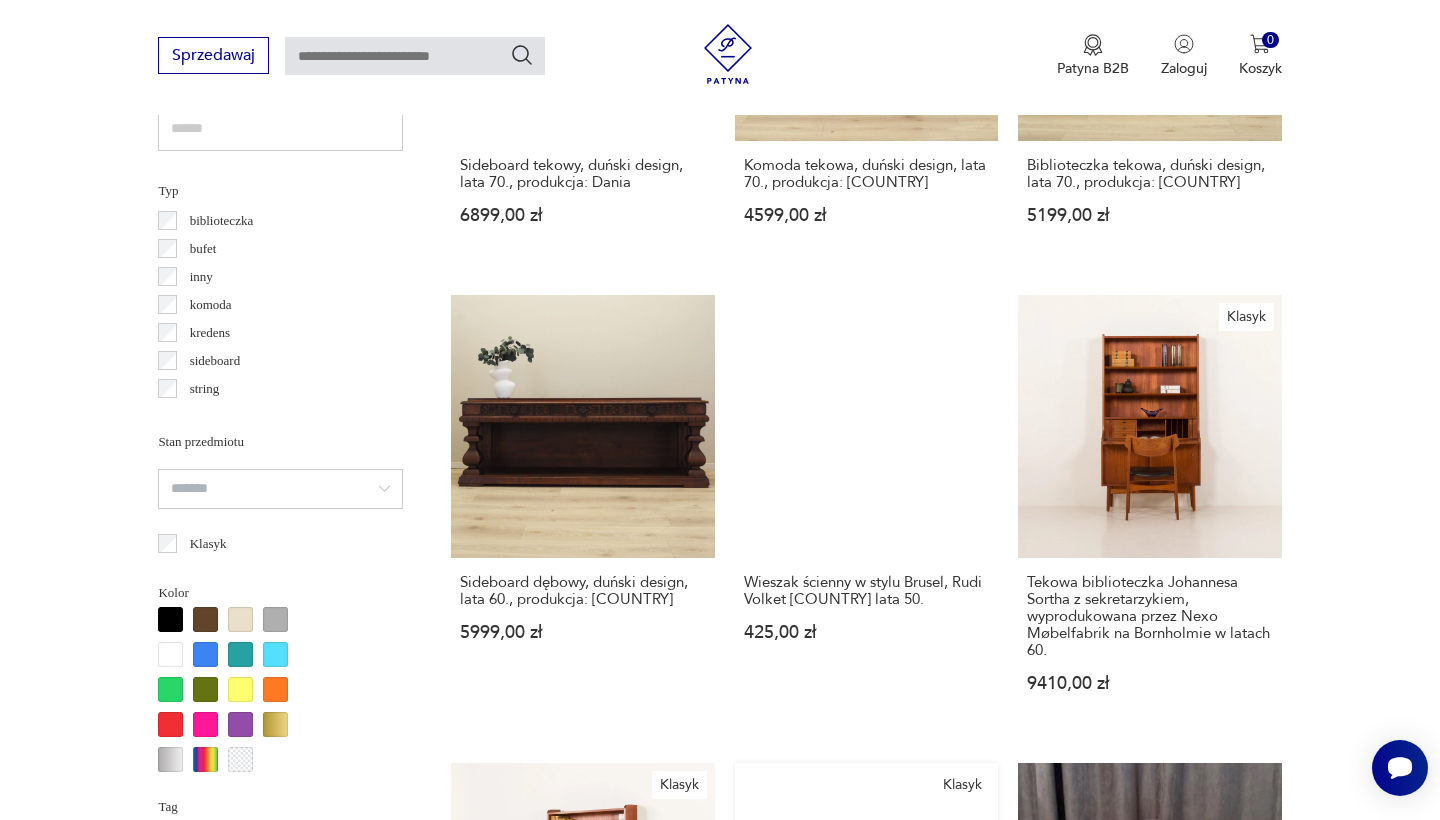 click on "Klasyk Niezwykle elegancki regał Poula Cadoviusa z palisandru do domowego biura od Cado, [COUNTRY], lata 60. 13 600,00 zł" at bounding box center (866, 972) 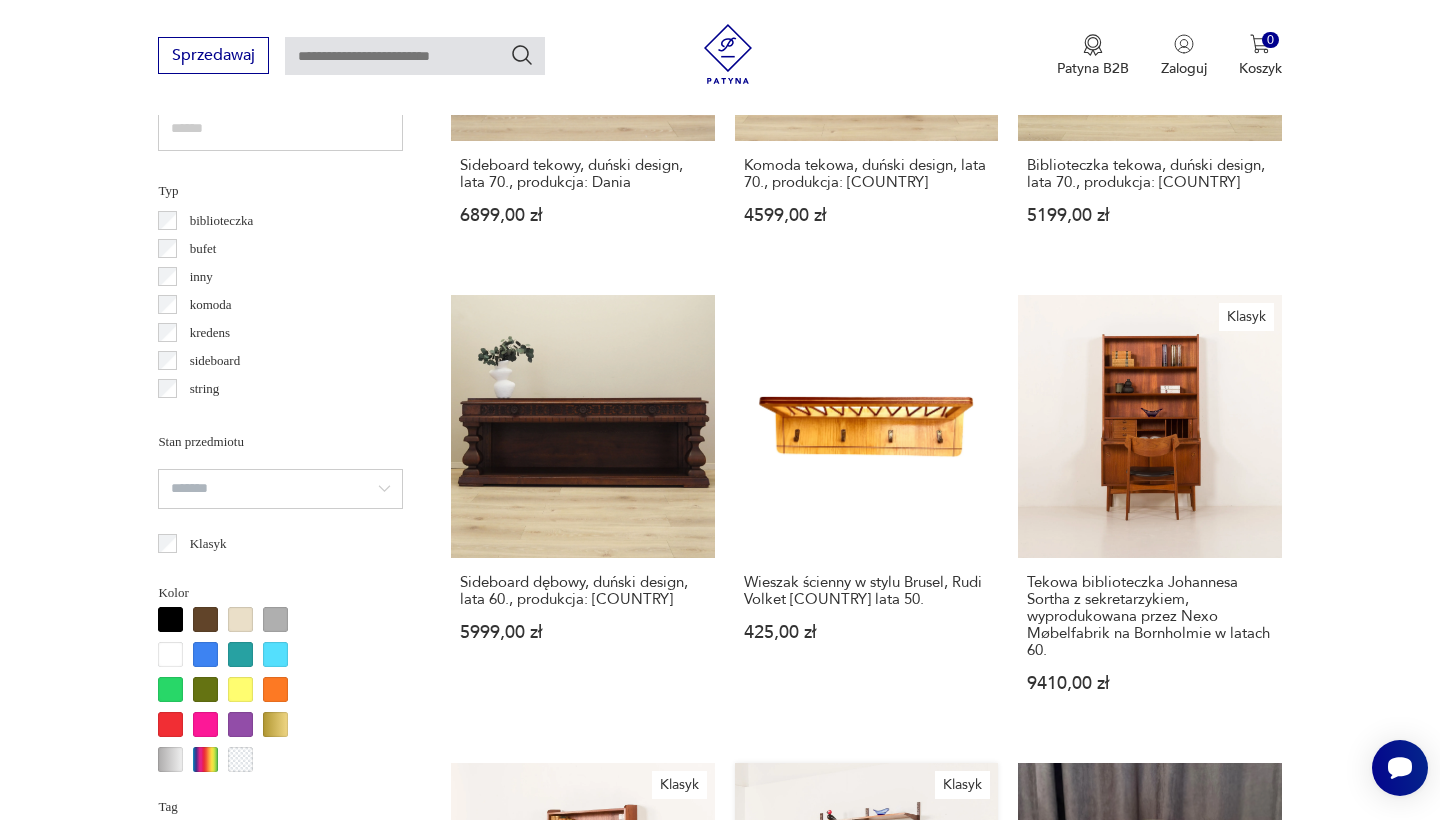 scroll, scrollTop: 1447, scrollLeft: 0, axis: vertical 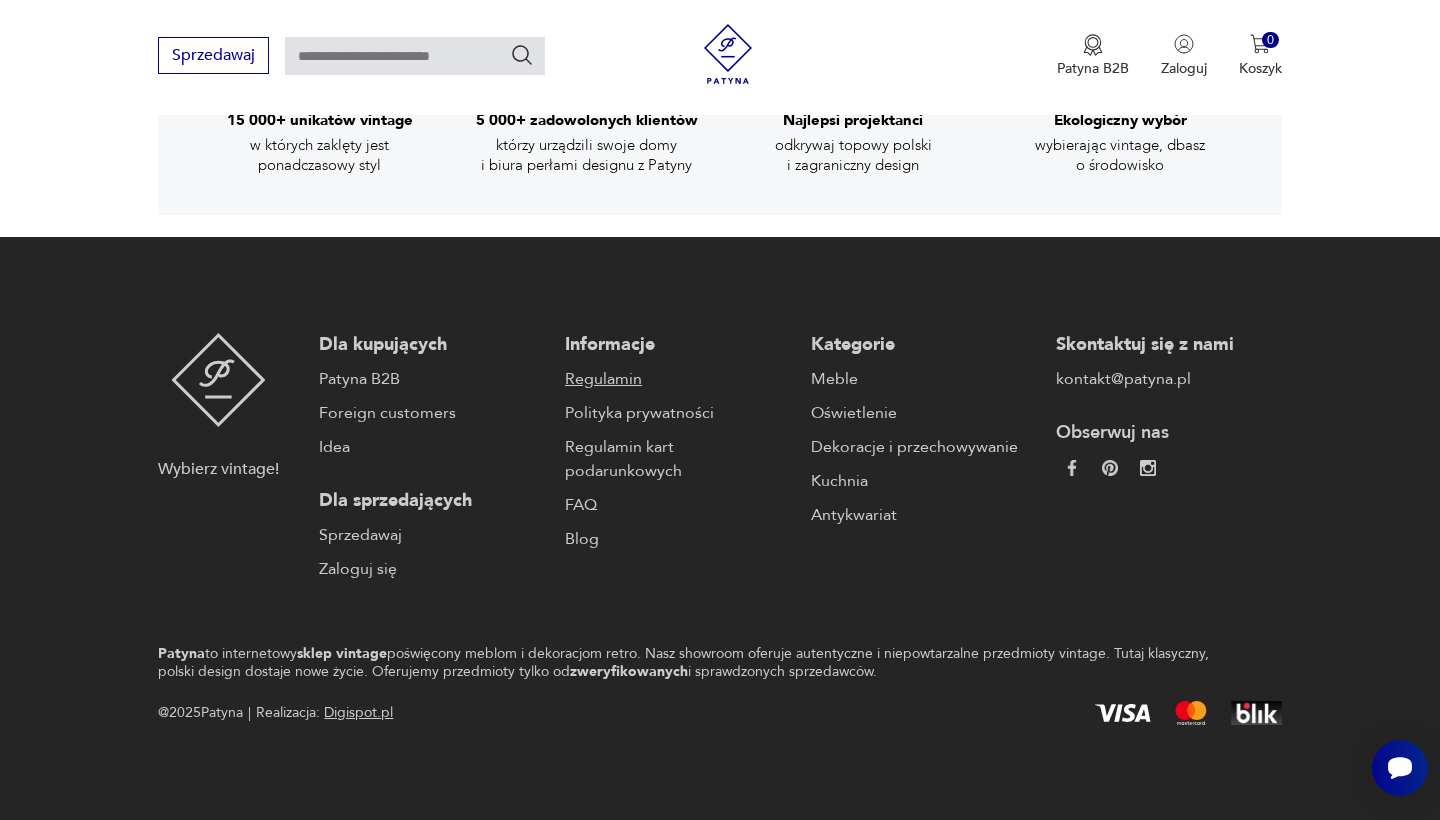 click on "Regulamin" at bounding box center [678, 379] 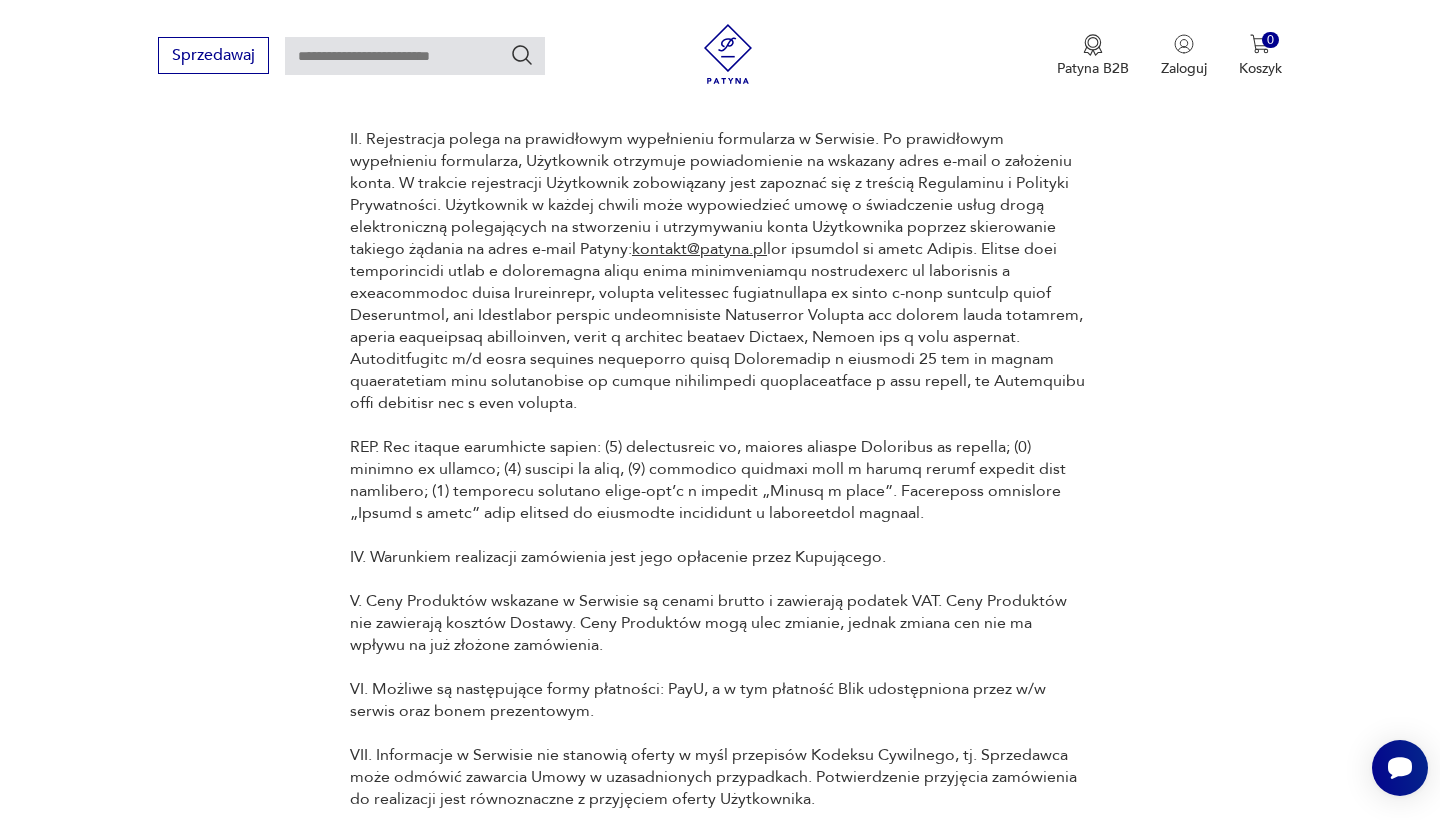 scroll, scrollTop: 2591, scrollLeft: 0, axis: vertical 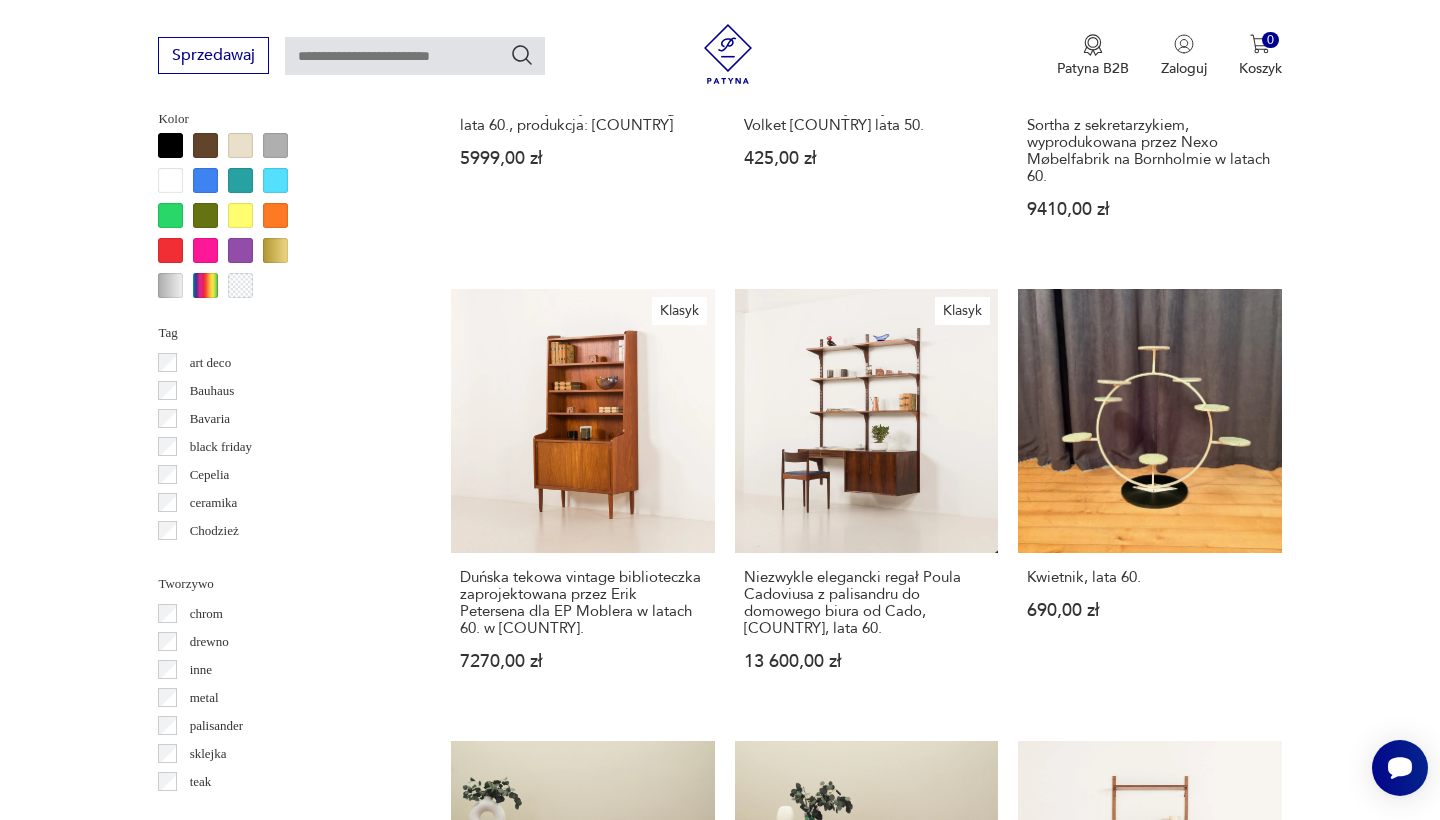 click on "3" at bounding box center [912, 1665] 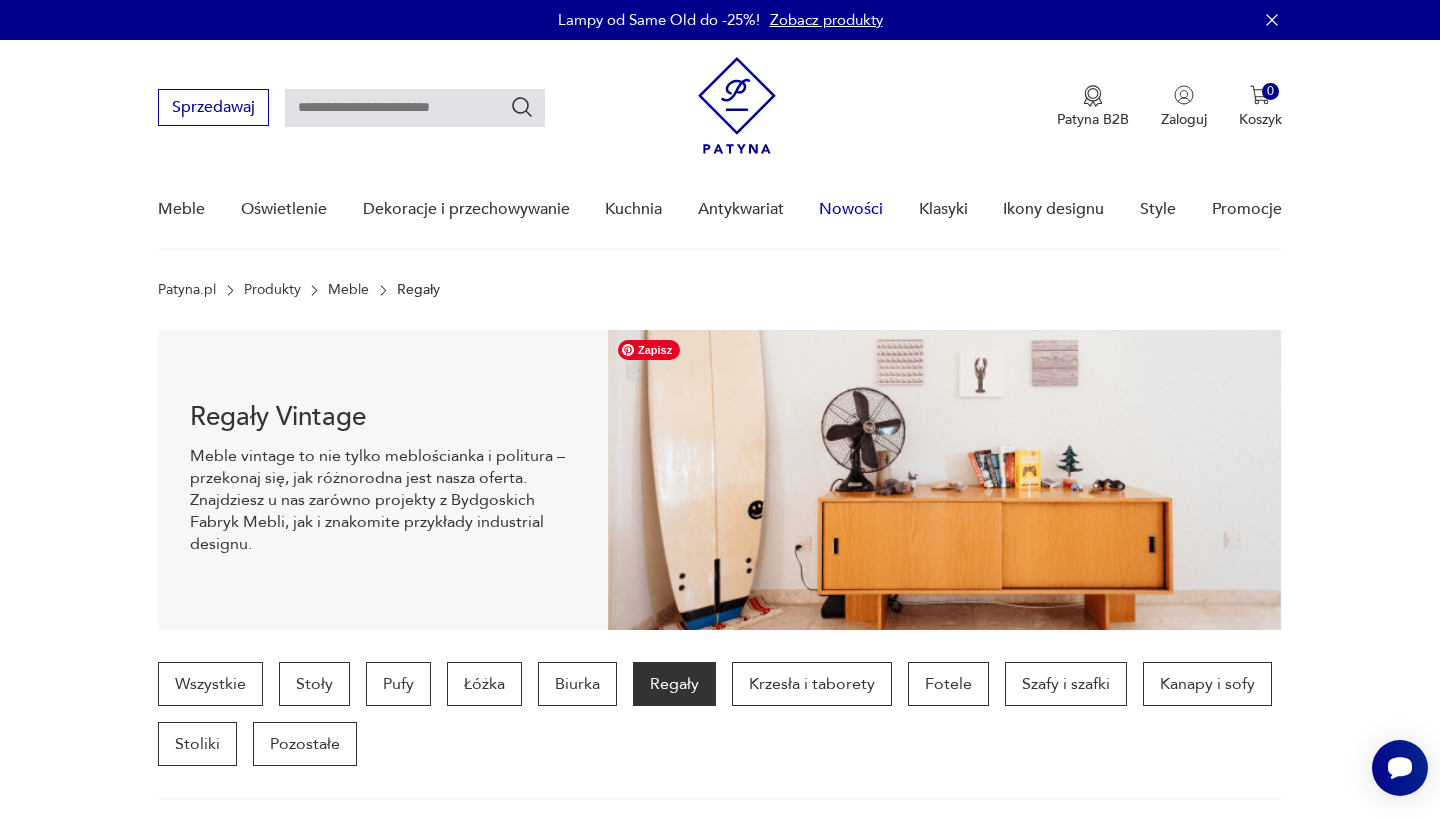scroll, scrollTop: 0, scrollLeft: 0, axis: both 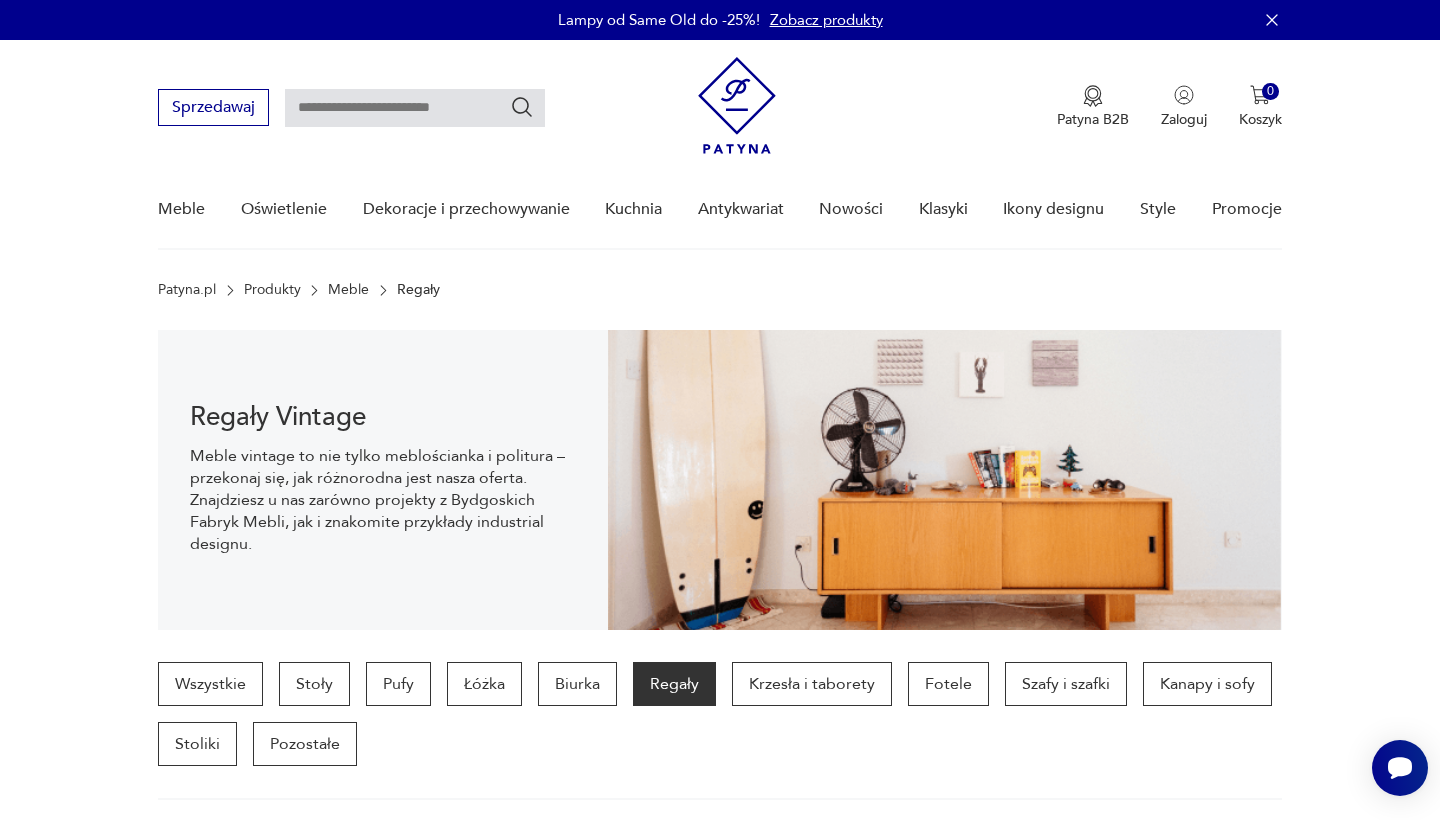 click at bounding box center (737, 105) 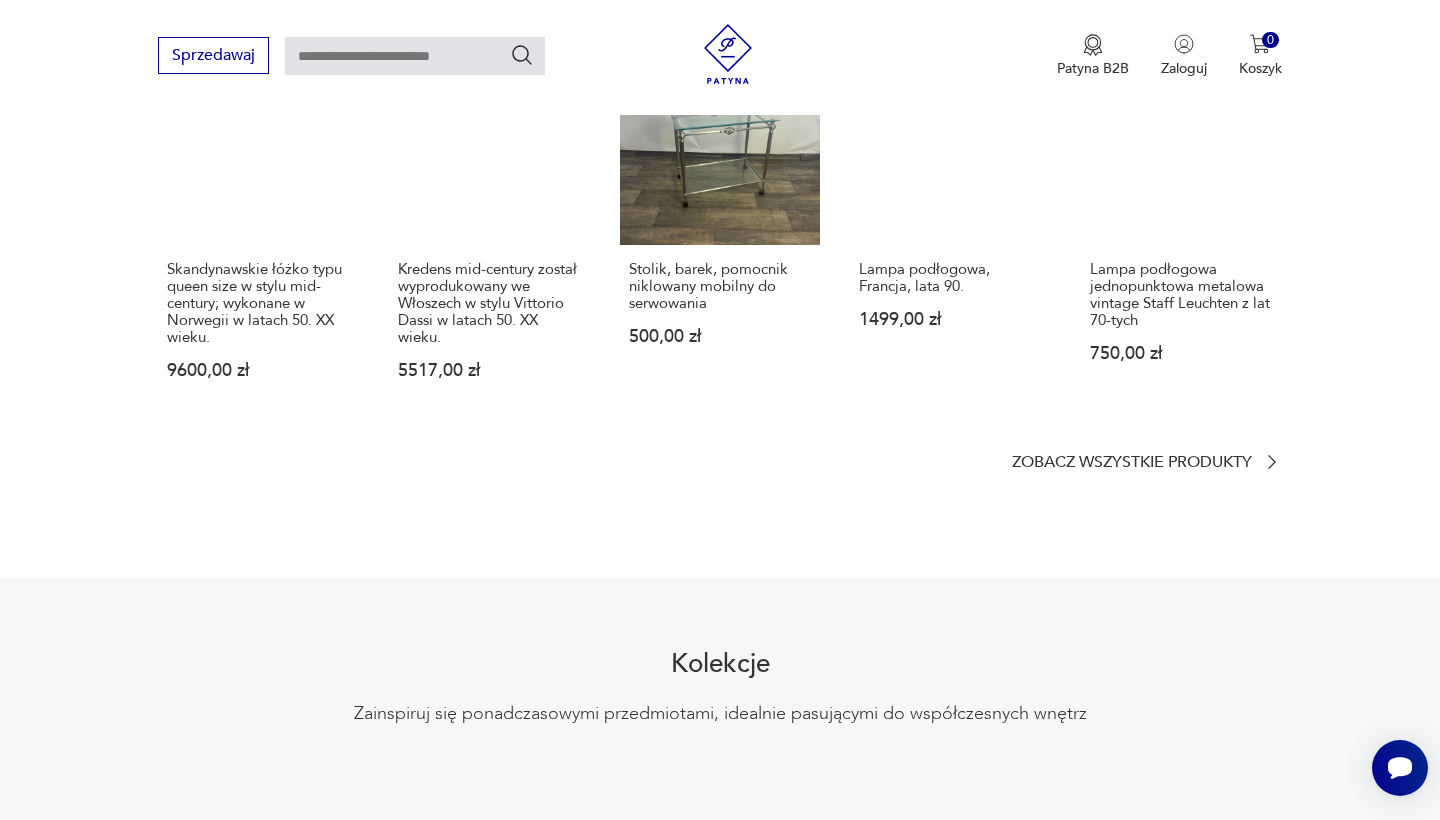 scroll, scrollTop: 1317, scrollLeft: 0, axis: vertical 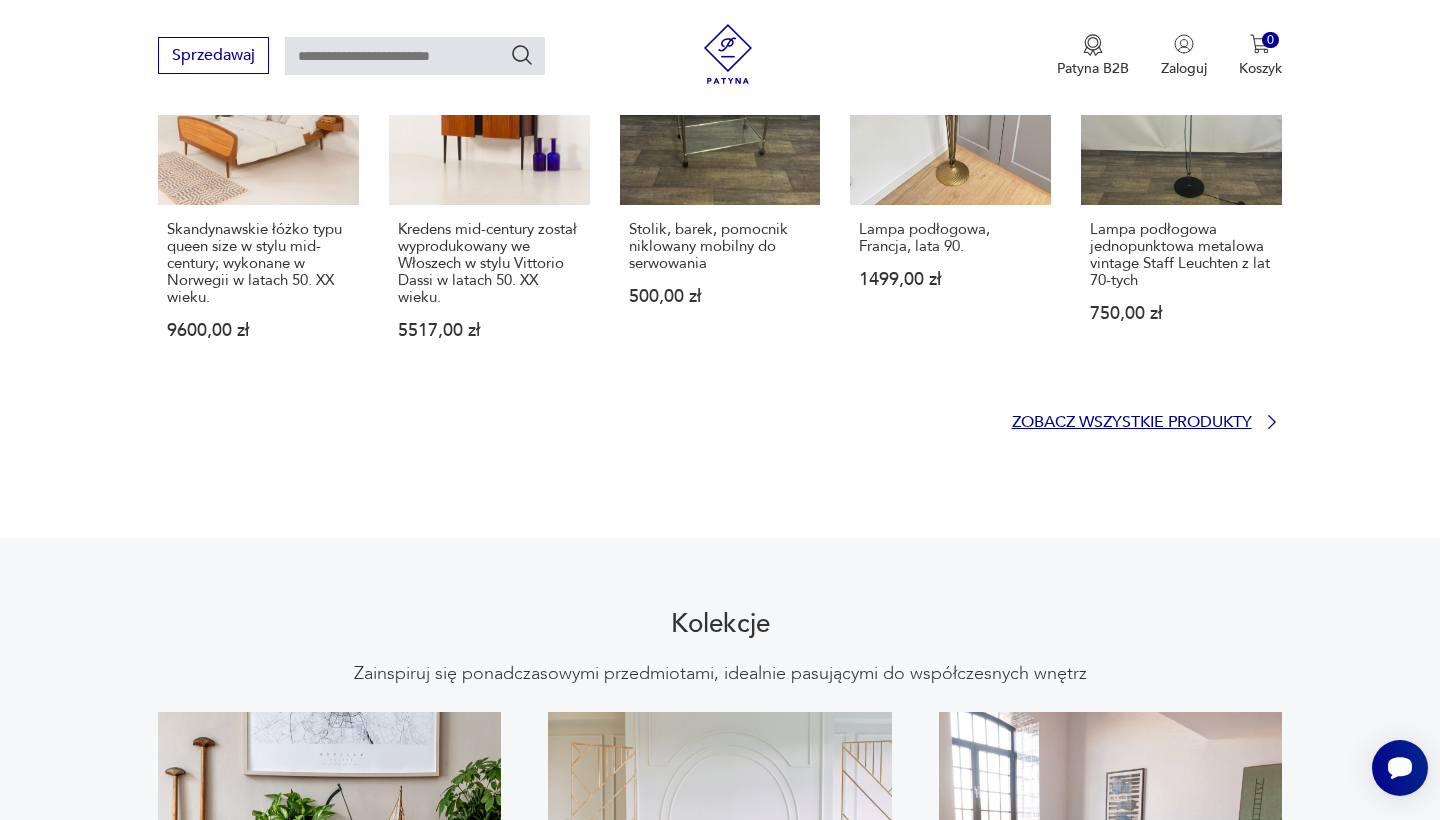 click on "Zobacz wszystkie produkty" at bounding box center (1132, 422) 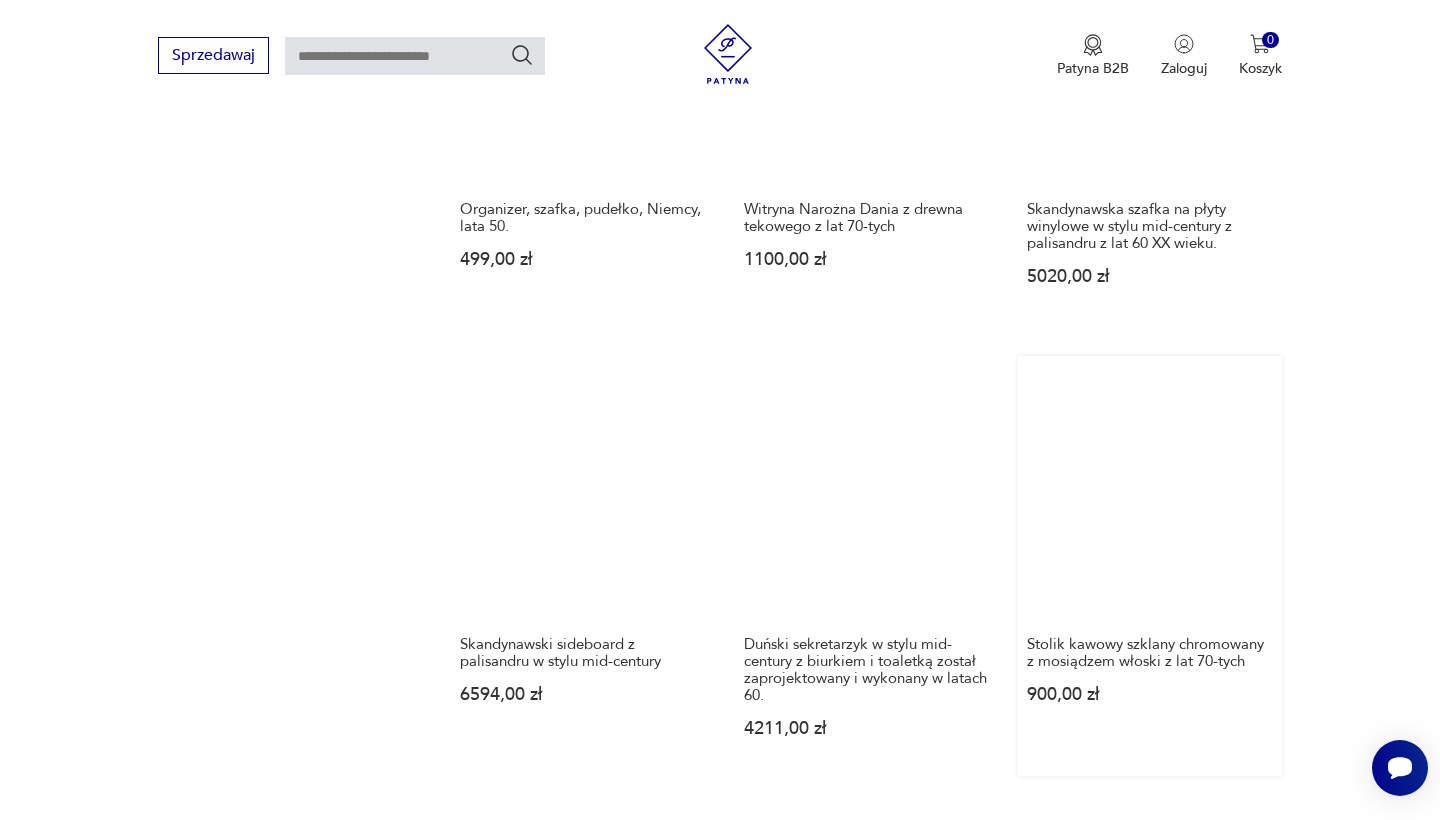 scroll, scrollTop: 1594, scrollLeft: 0, axis: vertical 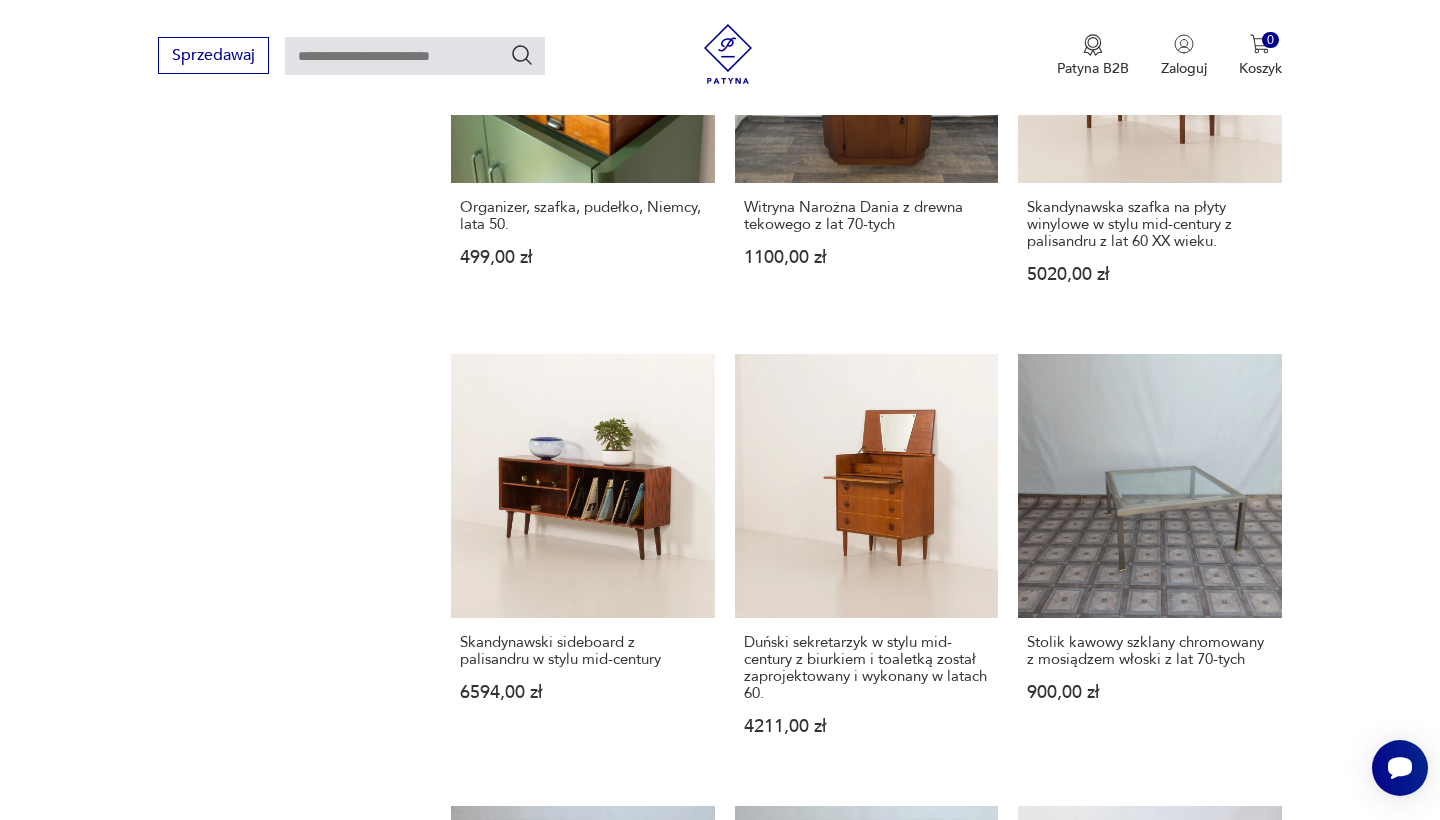 click on "2" at bounding box center (854, 1713) 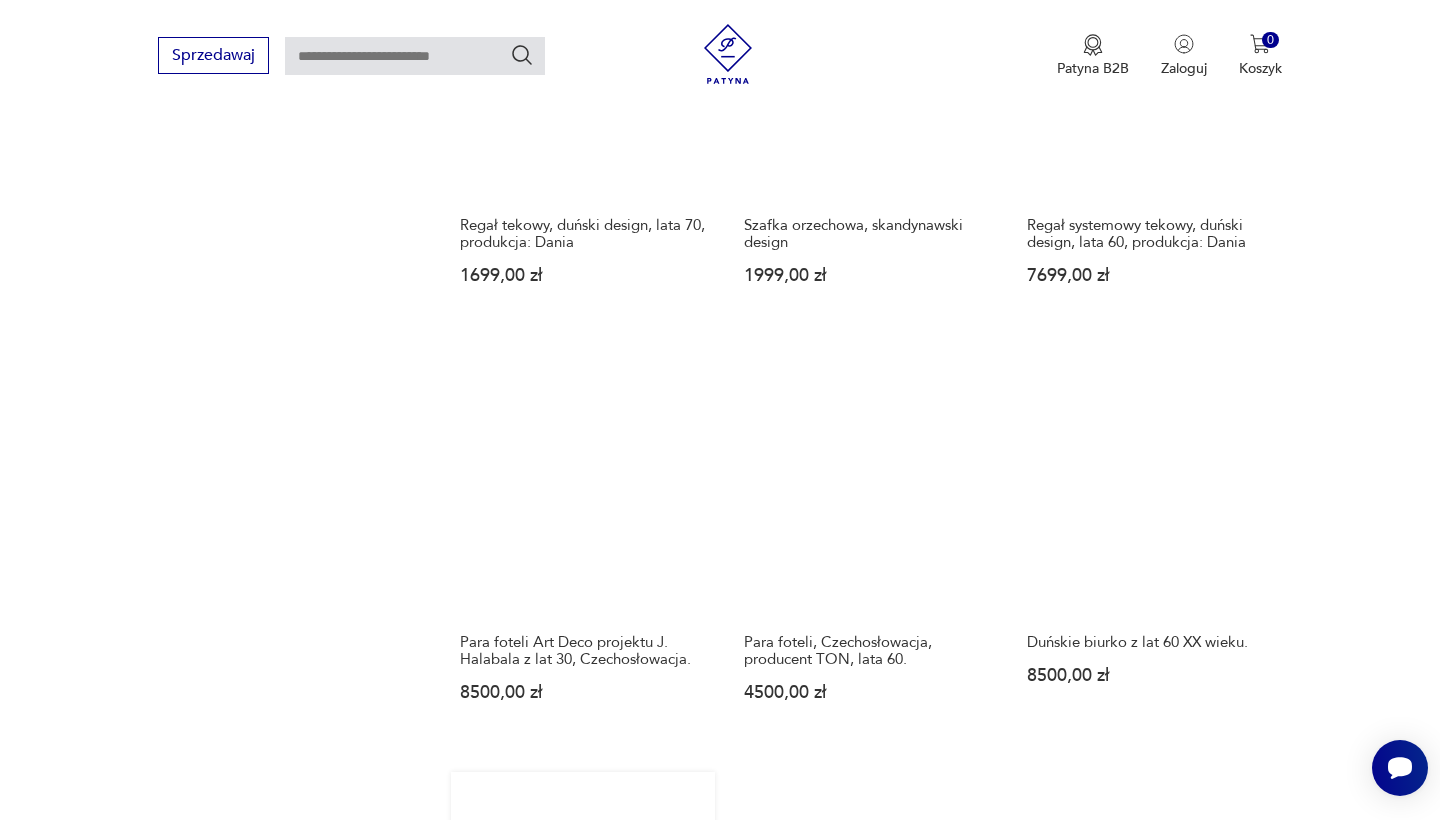 scroll, scrollTop: 1974, scrollLeft: 0, axis: vertical 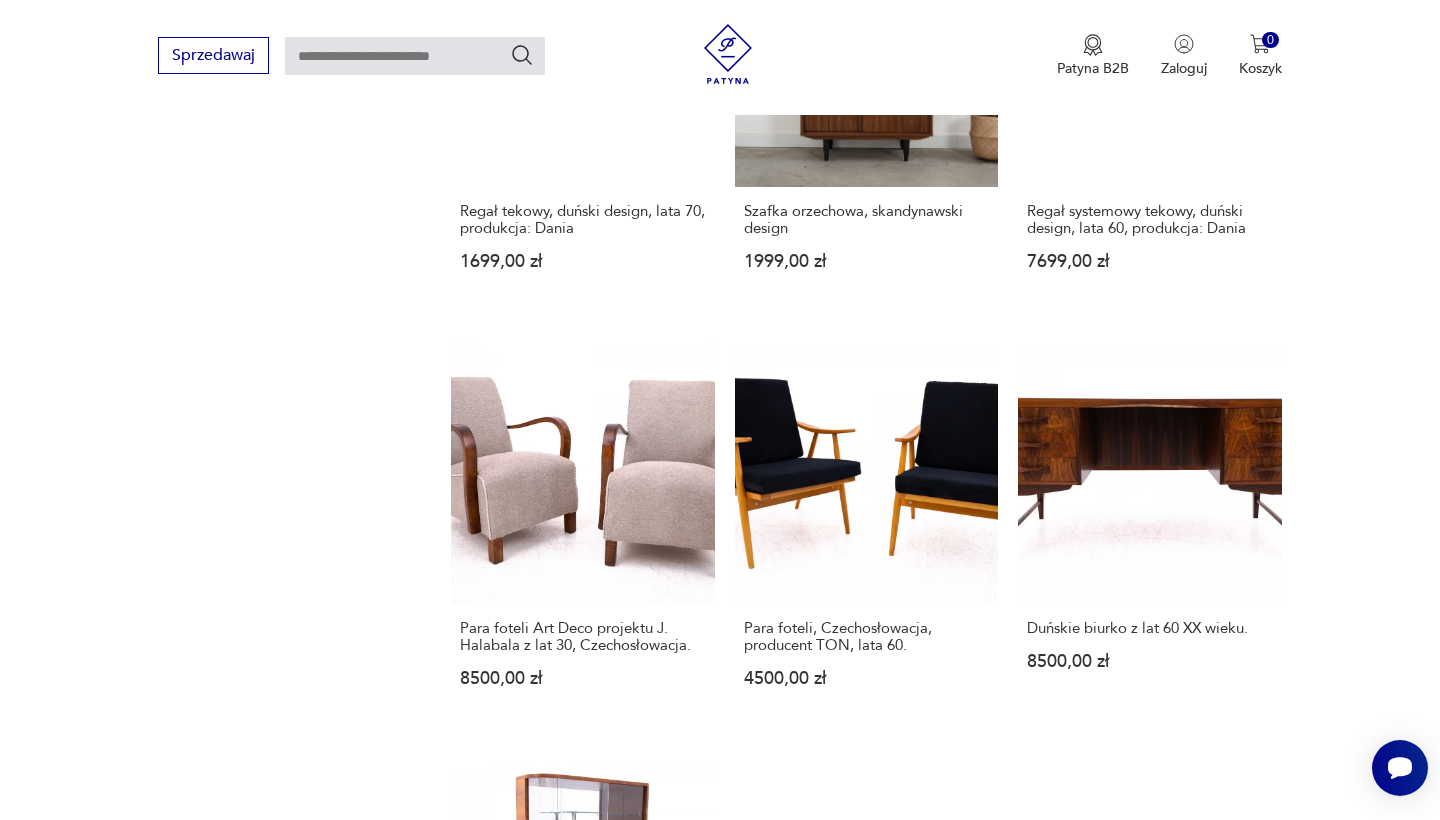 click on "3" at bounding box center [900, 1231] 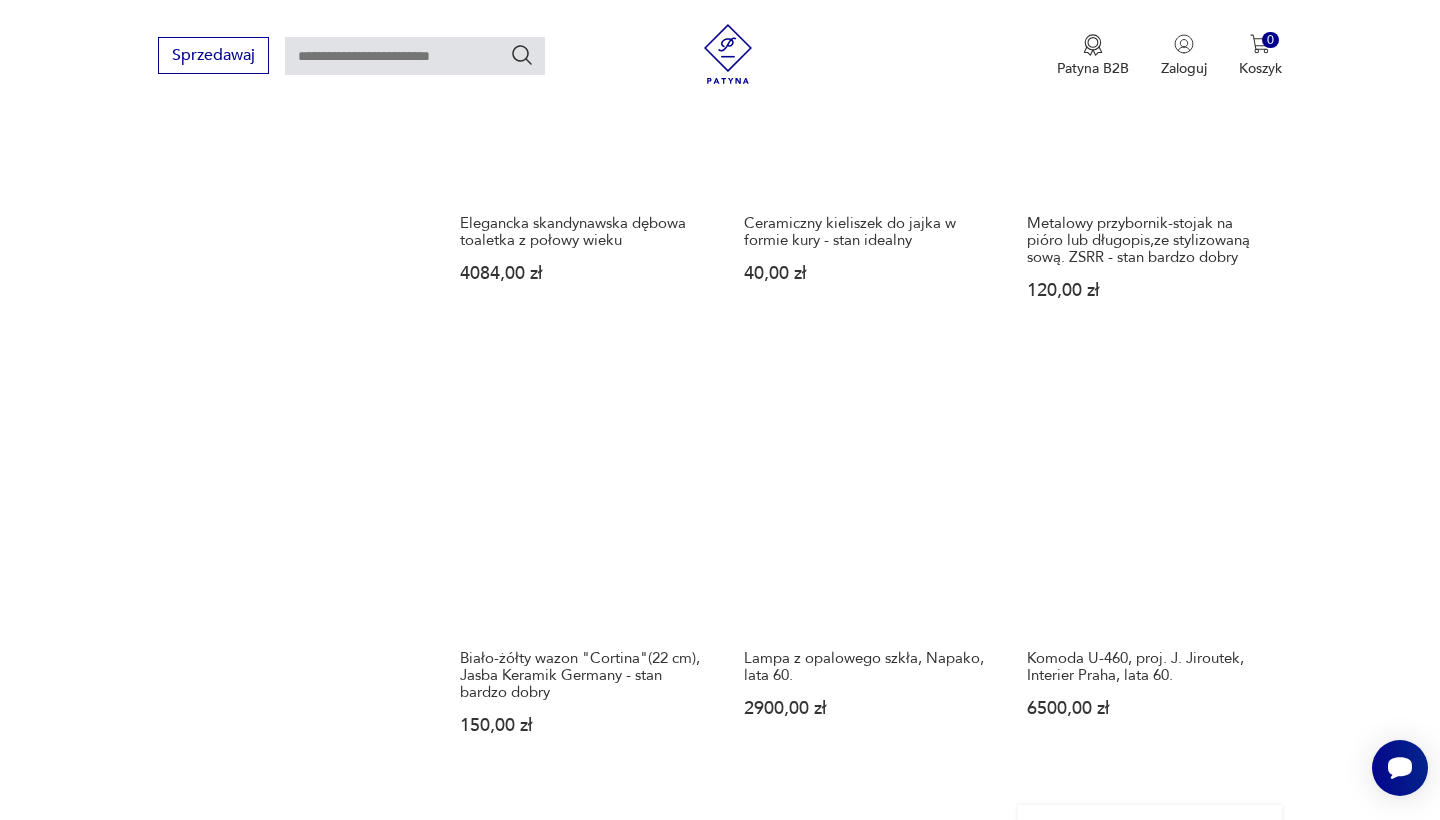 scroll, scrollTop: 1614, scrollLeft: 0, axis: vertical 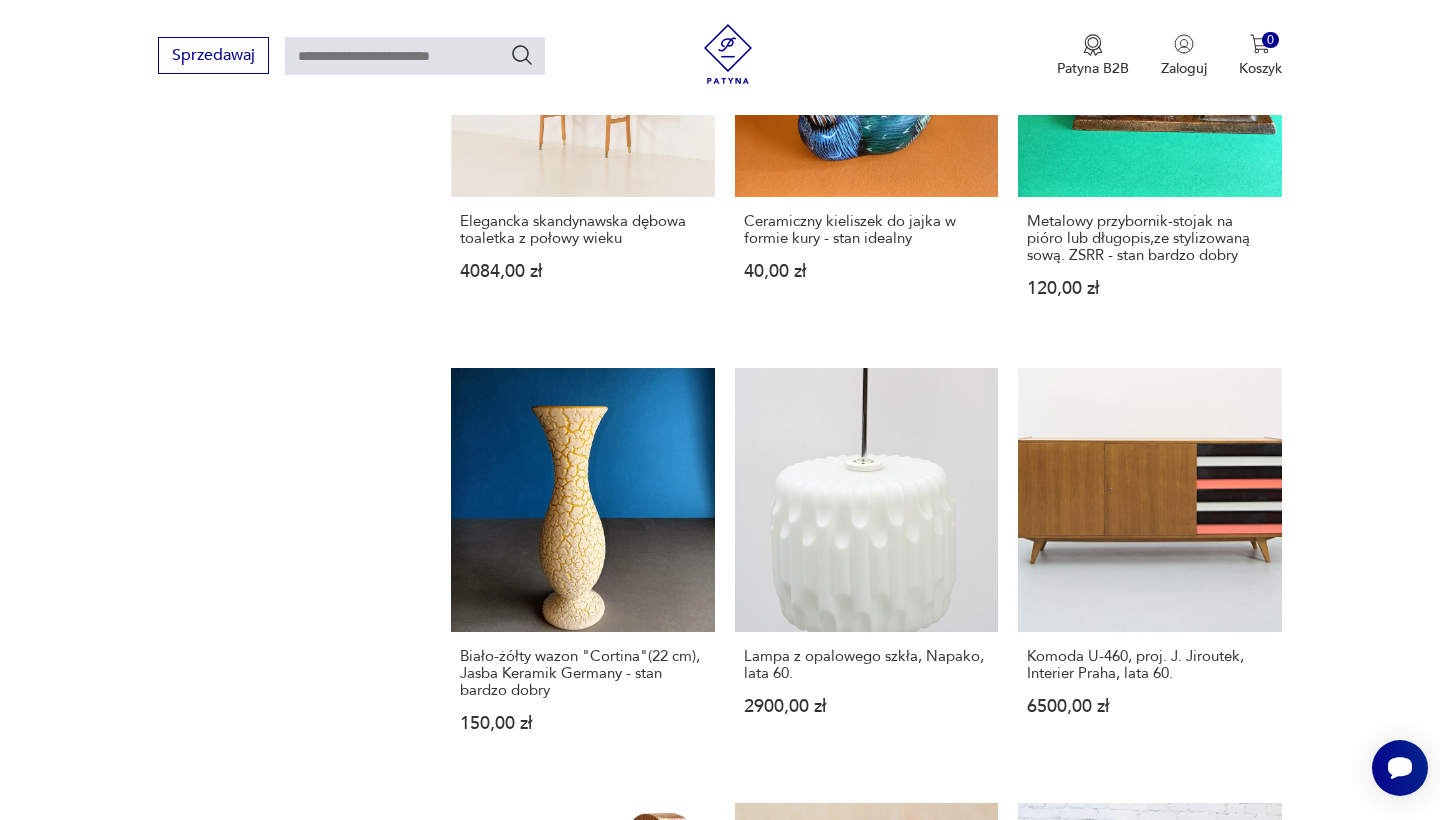 click on "4" at bounding box center [946, 1693] 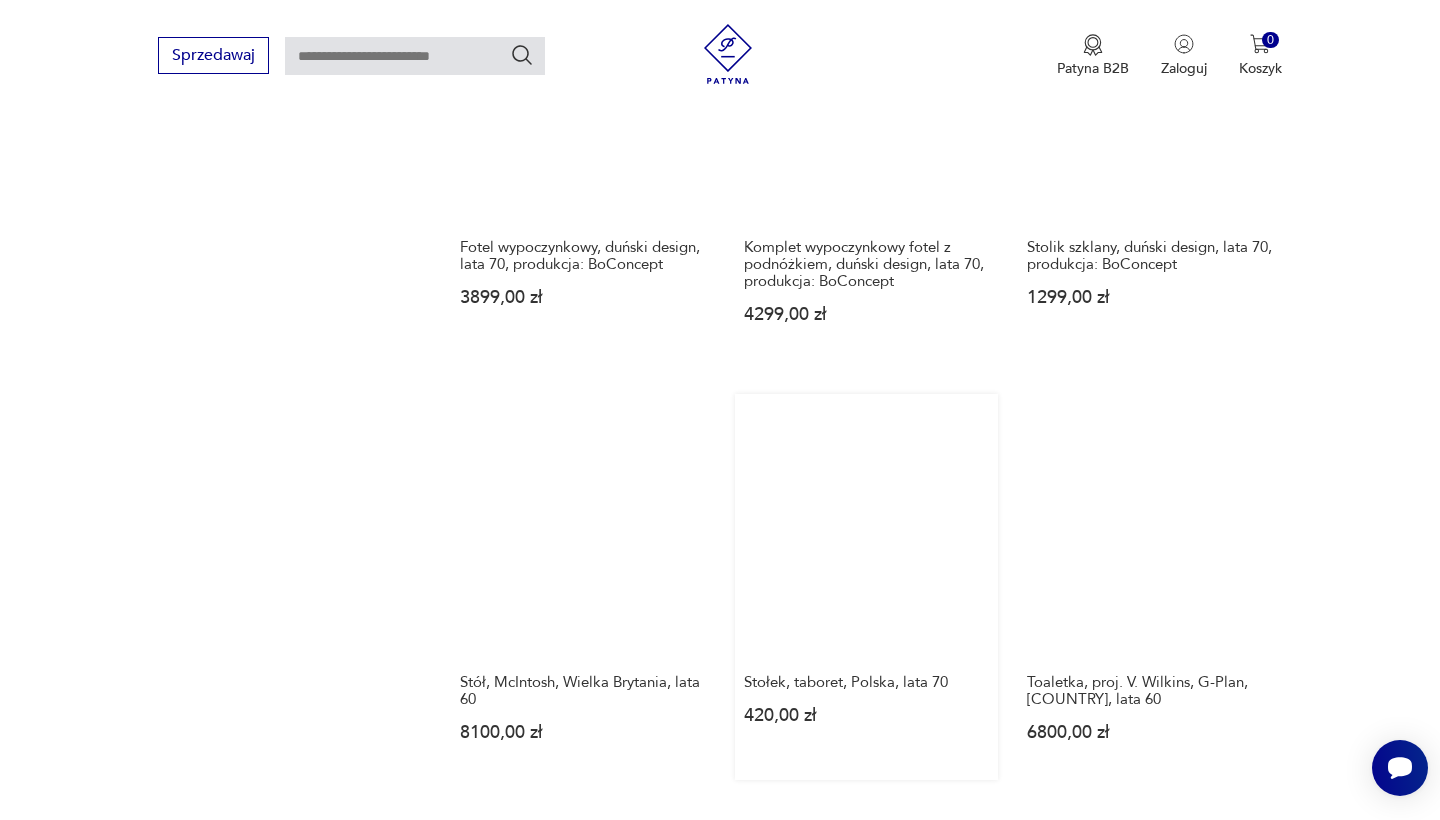 scroll, scrollTop: 1508, scrollLeft: 0, axis: vertical 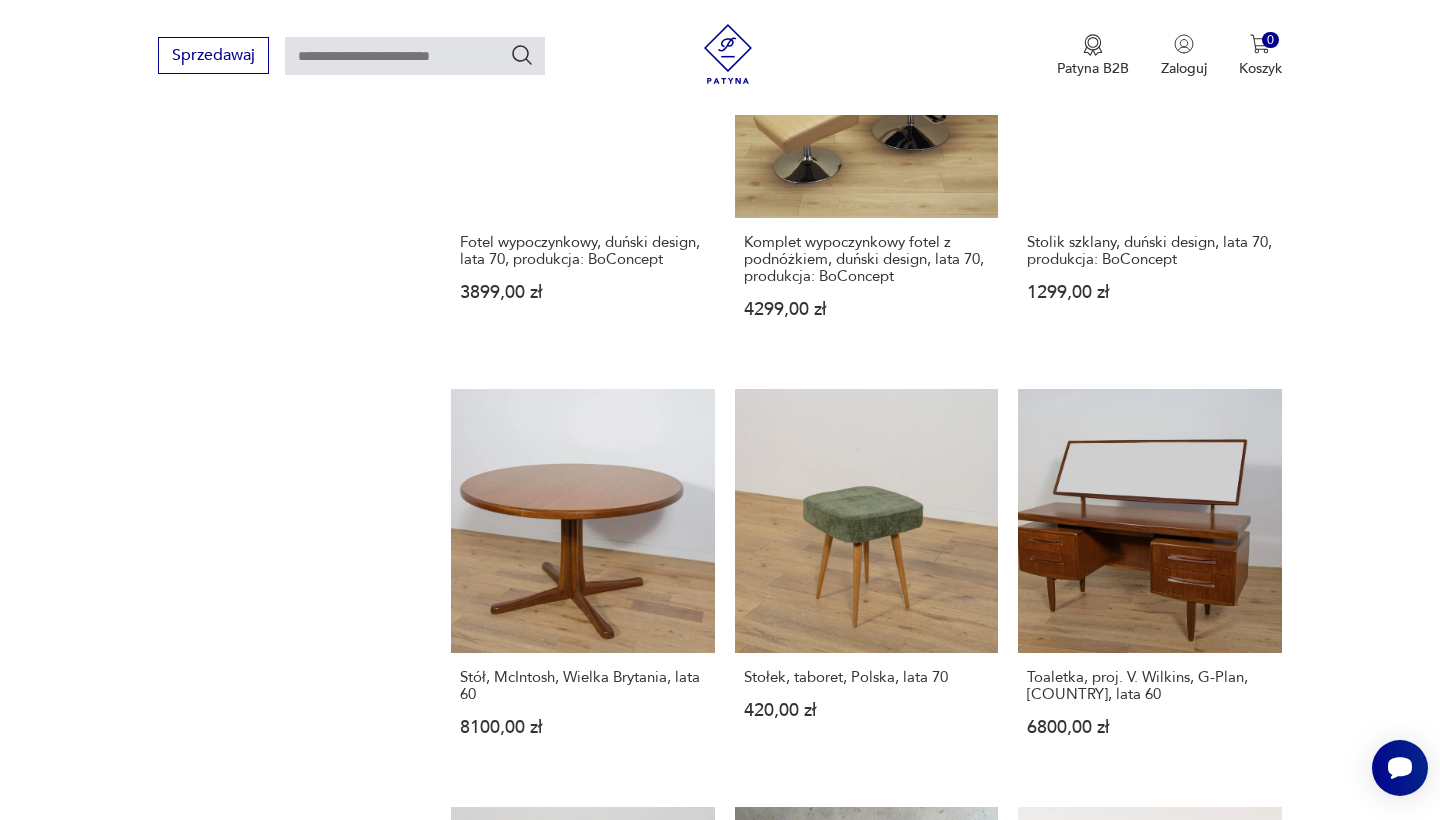 click on "5" at bounding box center [992, 1697] 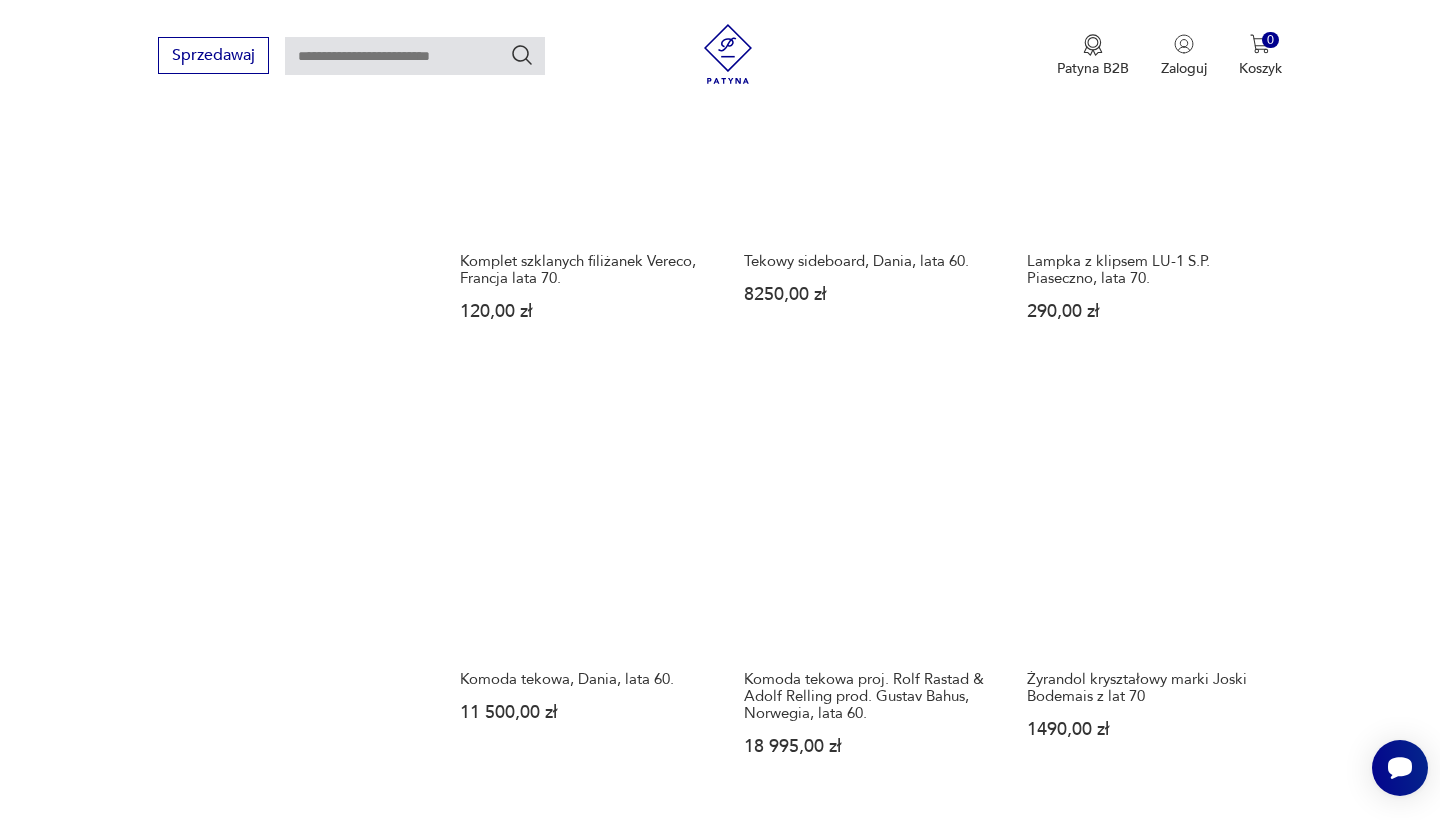scroll, scrollTop: 1518, scrollLeft: 0, axis: vertical 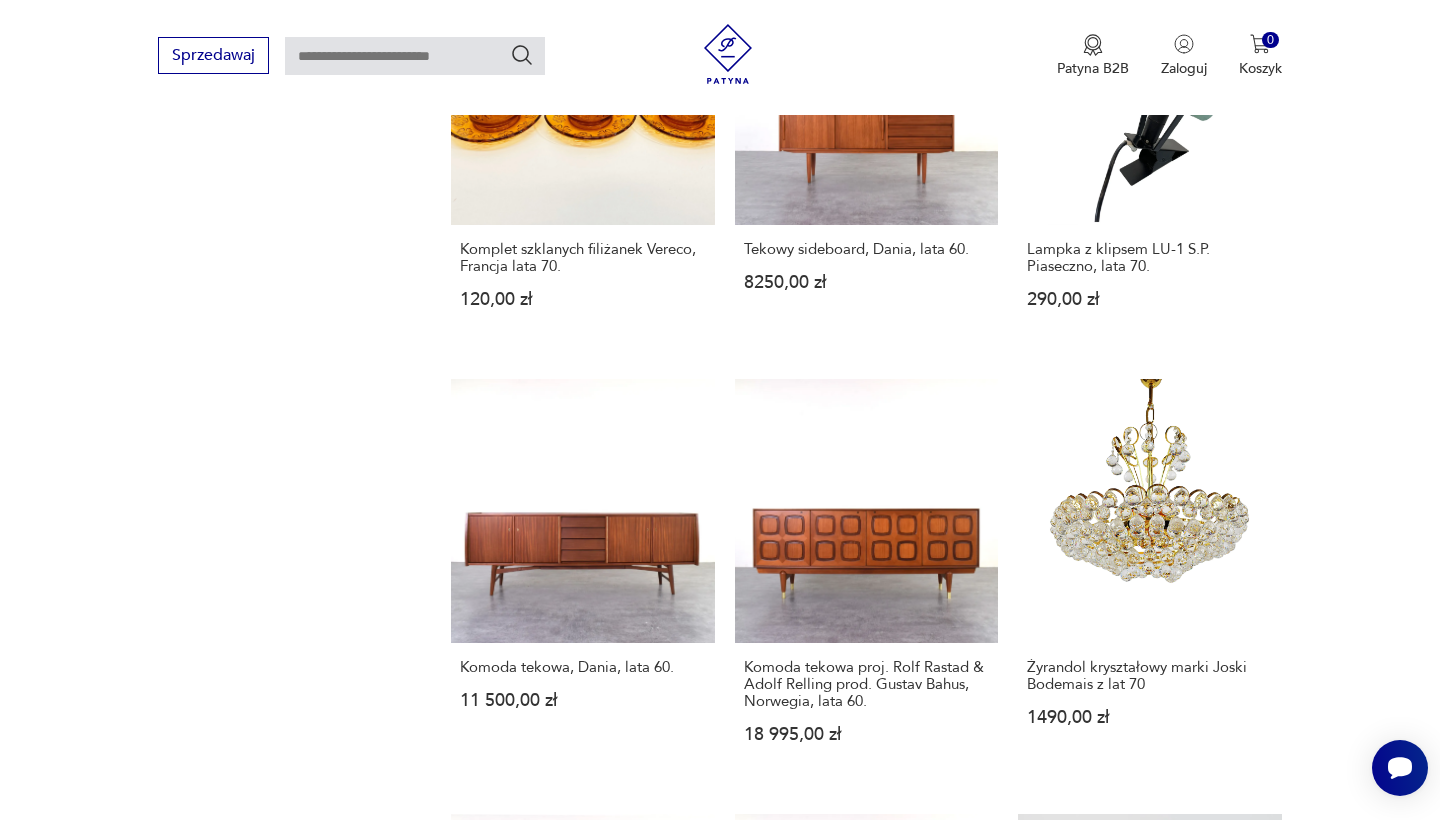 click on "6" at bounding box center (1038, 1687) 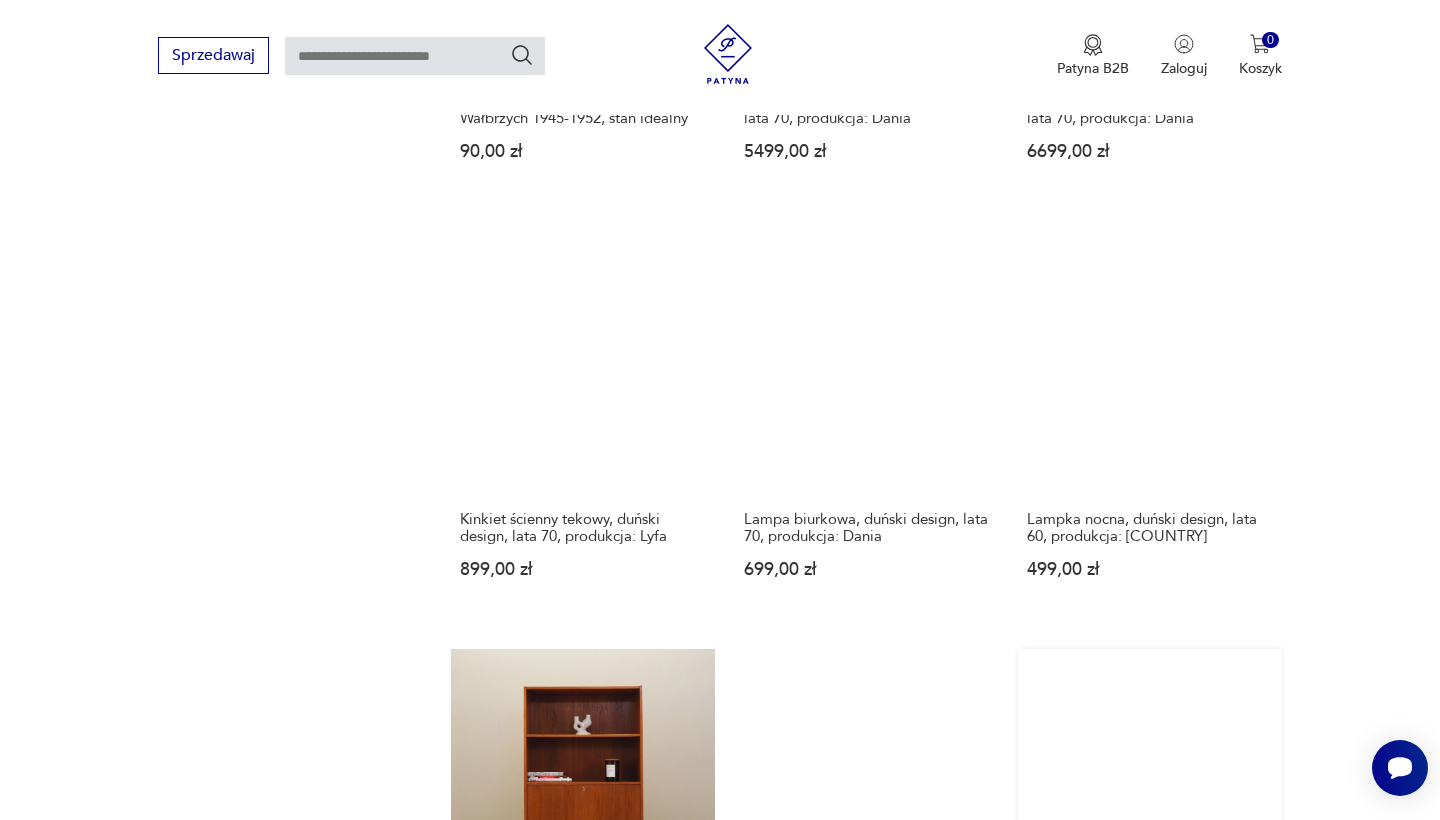 scroll, scrollTop: 1763, scrollLeft: 0, axis: vertical 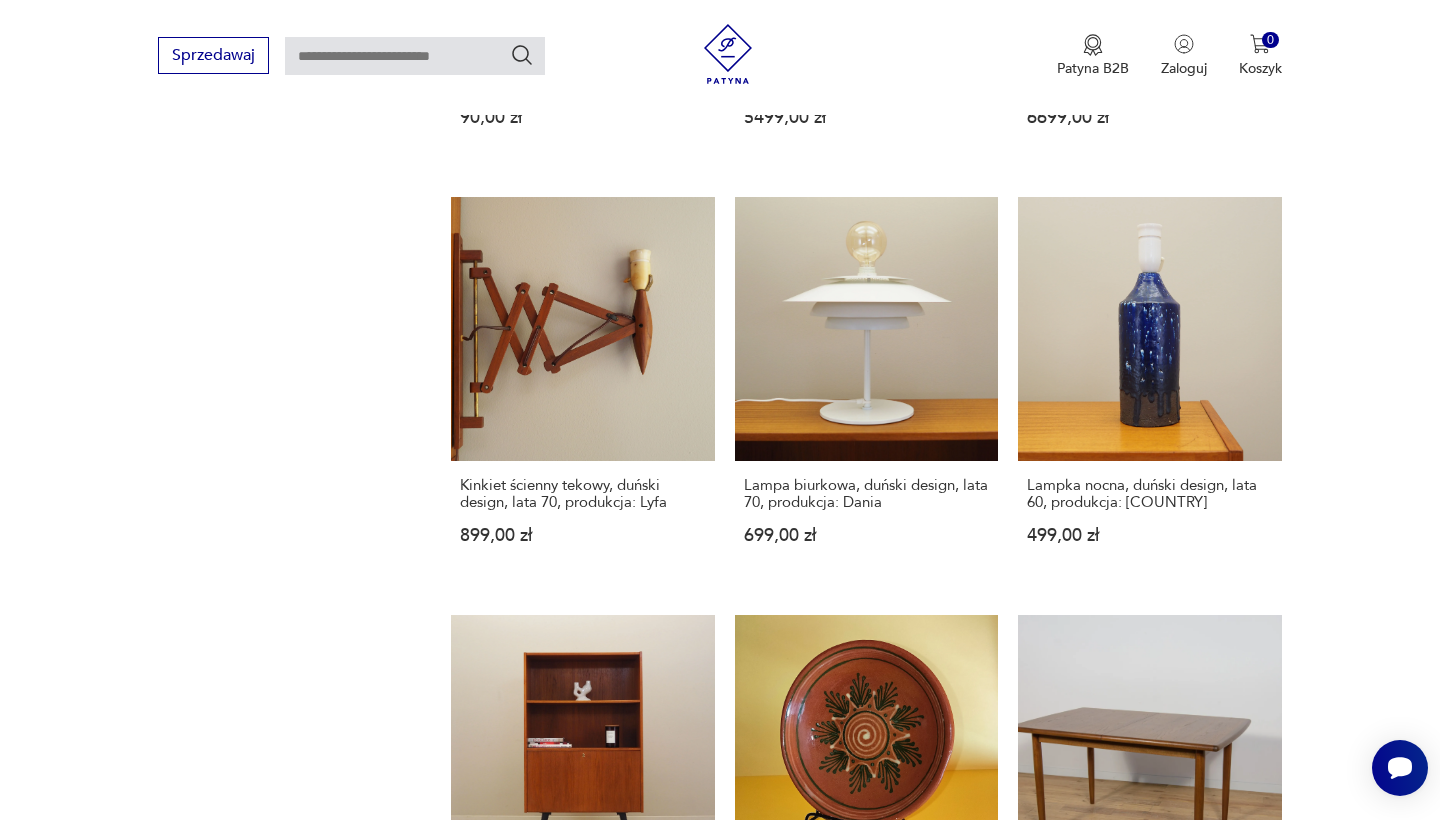click on "7" at bounding box center (1038, 1539) 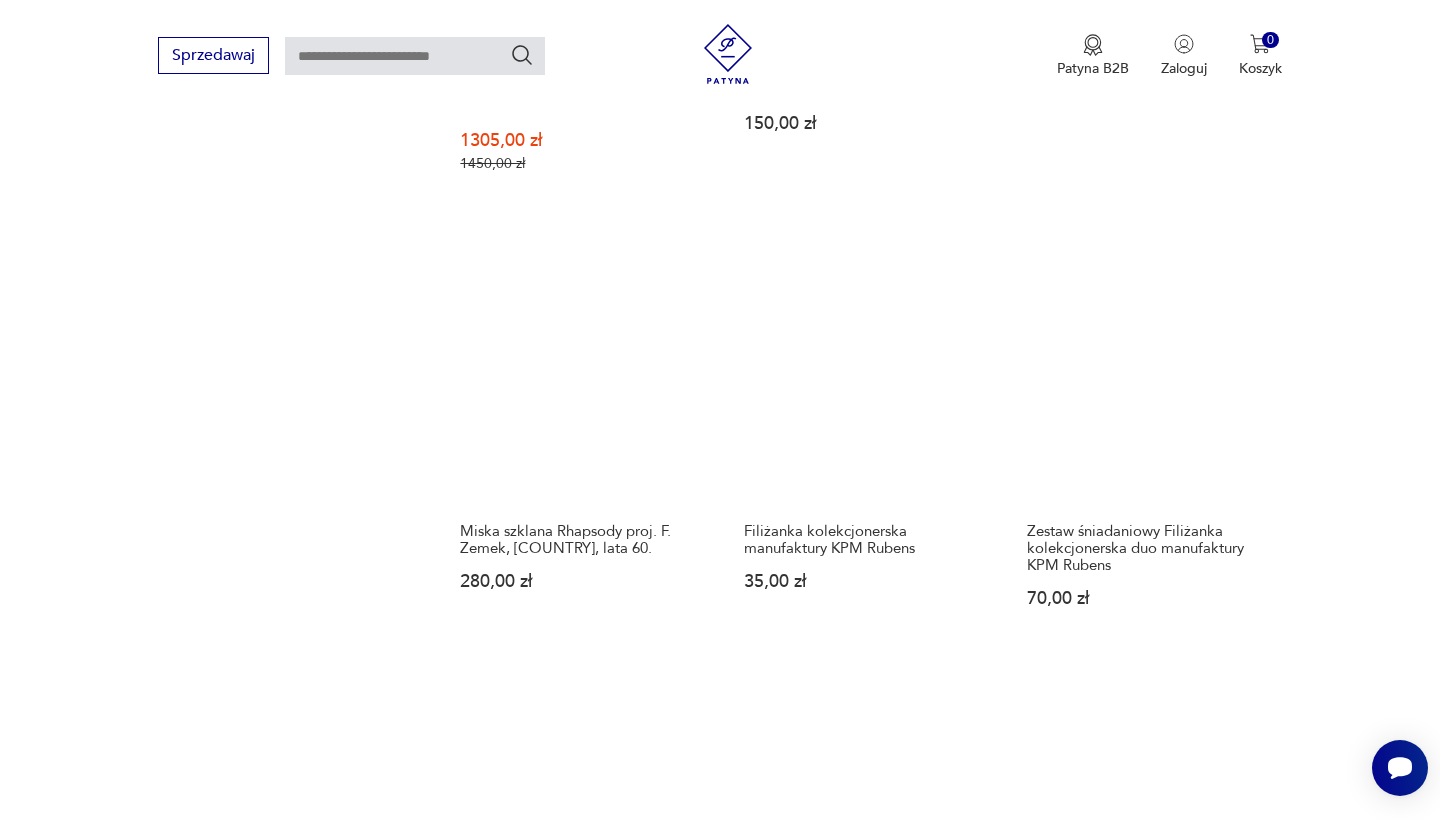 scroll, scrollTop: 1760, scrollLeft: 0, axis: vertical 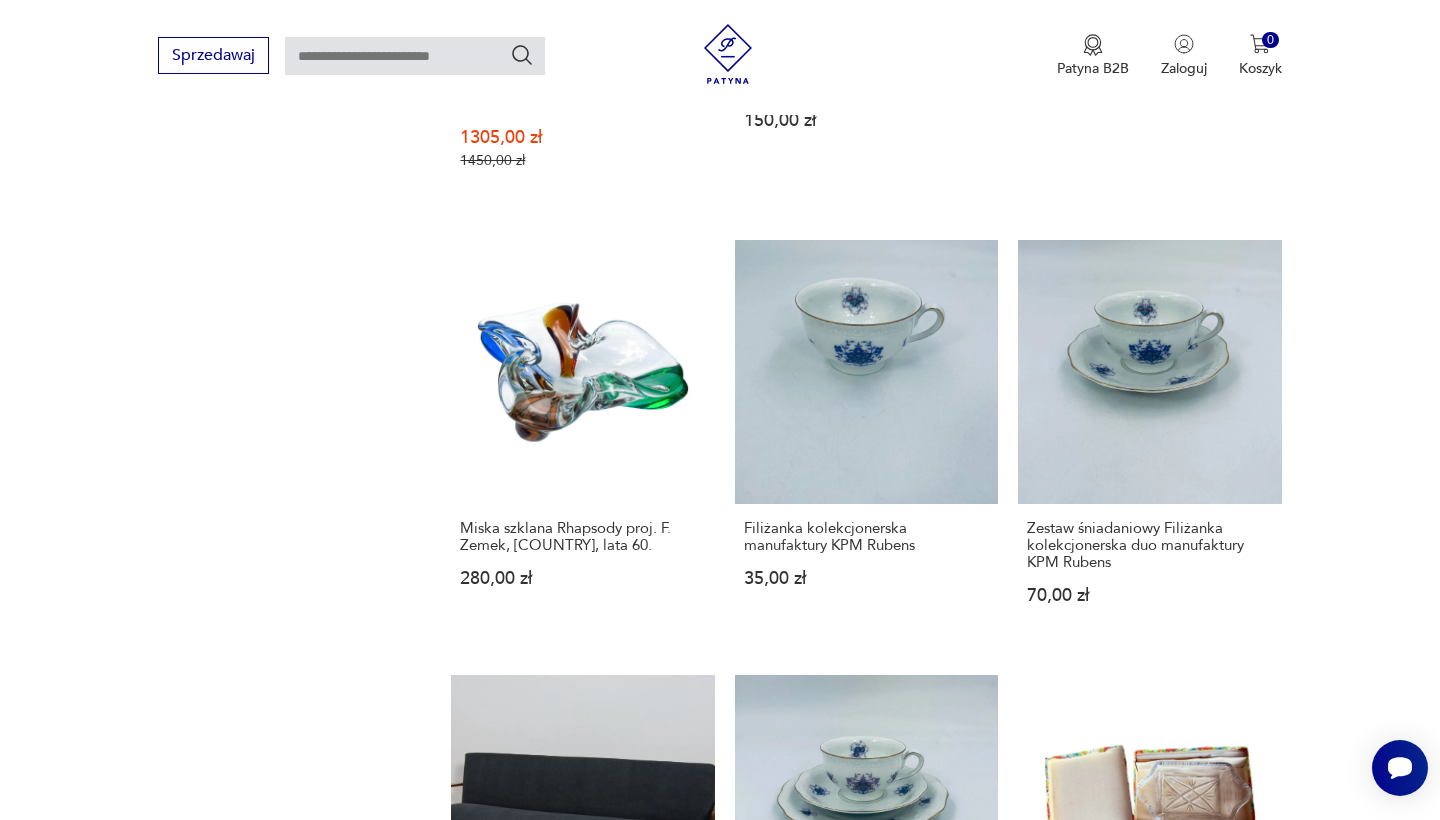 click on "8" at bounding box center [1038, 1582] 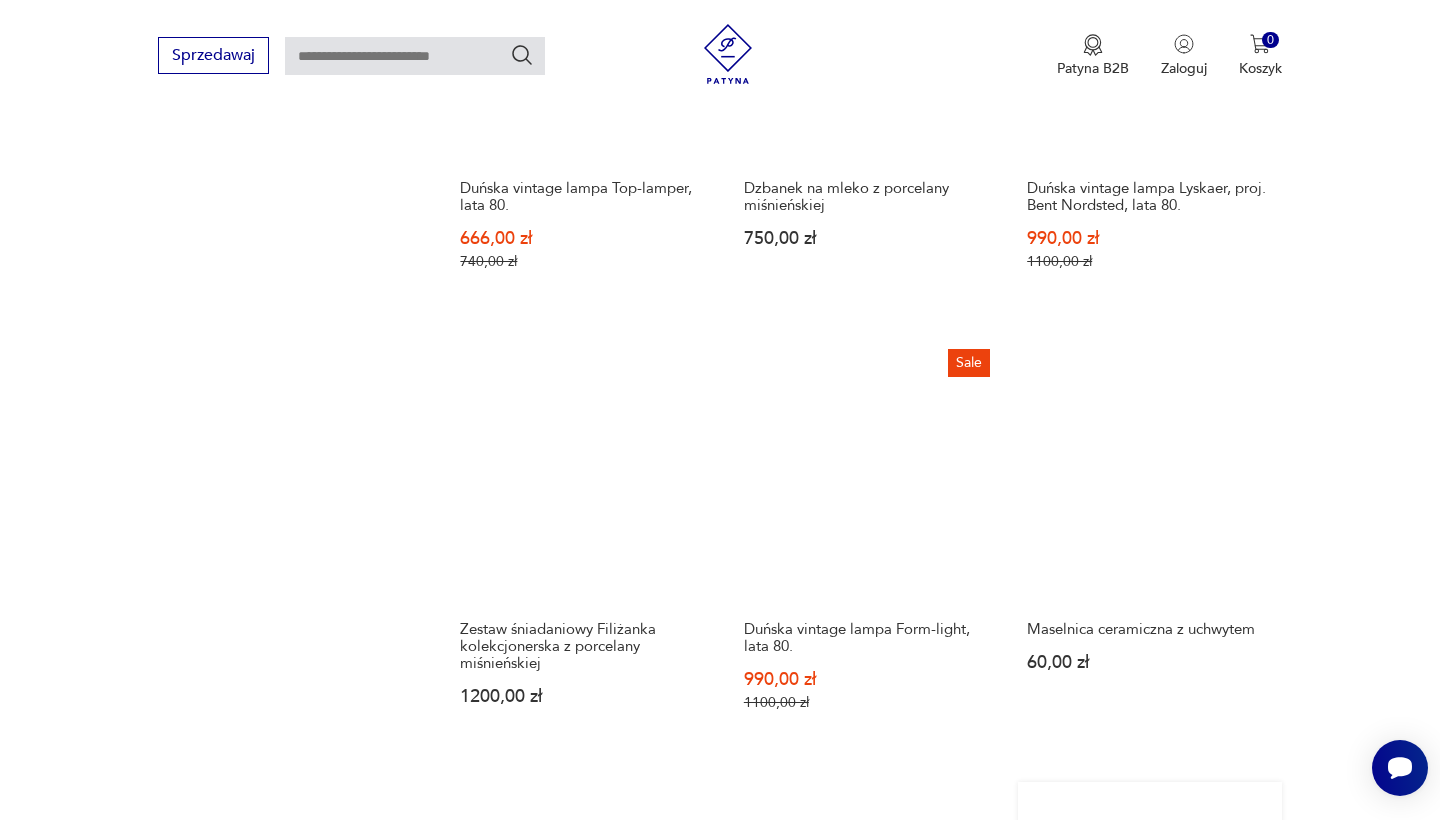 scroll, scrollTop: 1561, scrollLeft: 0, axis: vertical 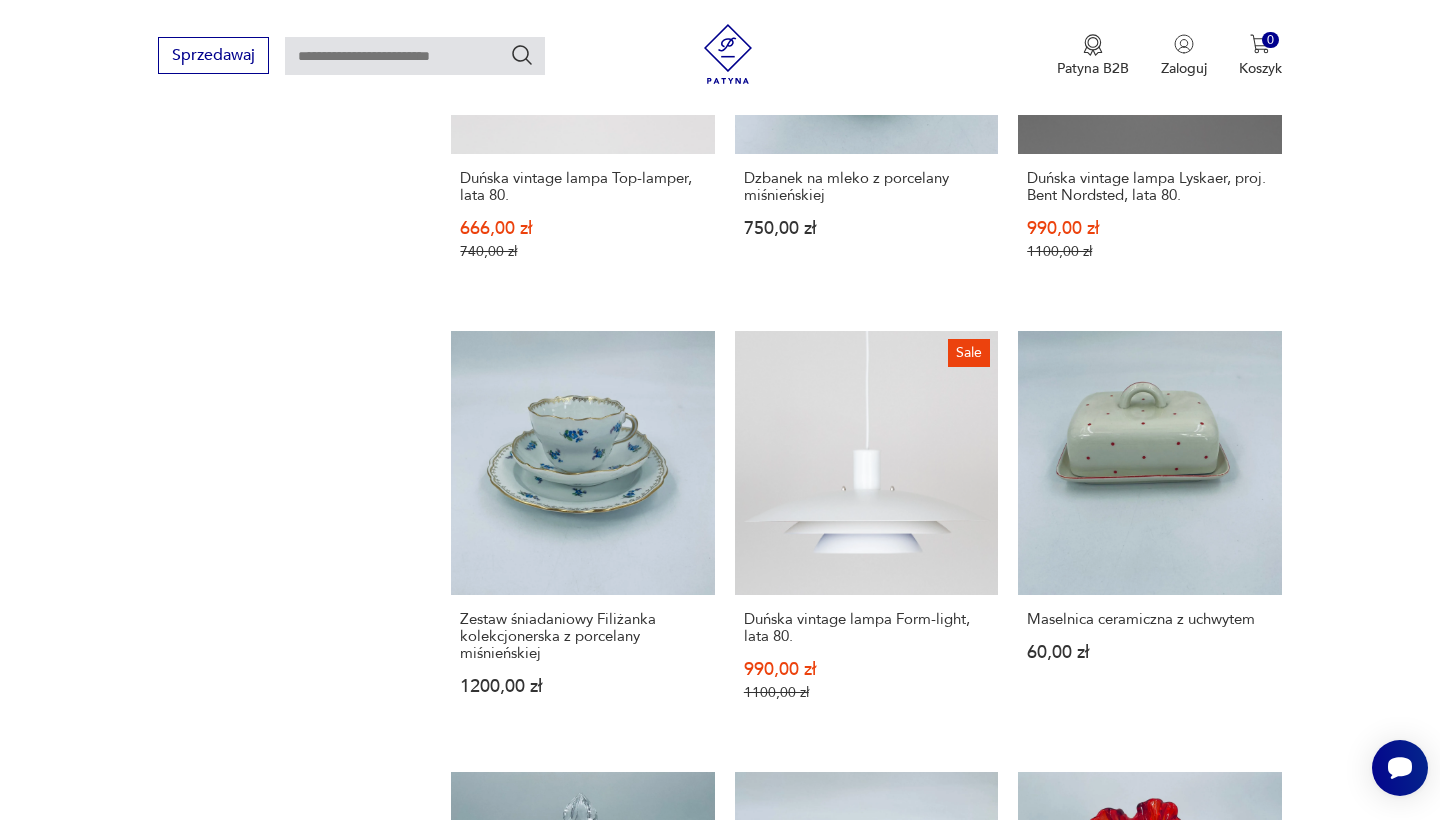 click on "9" at bounding box center [1038, 1645] 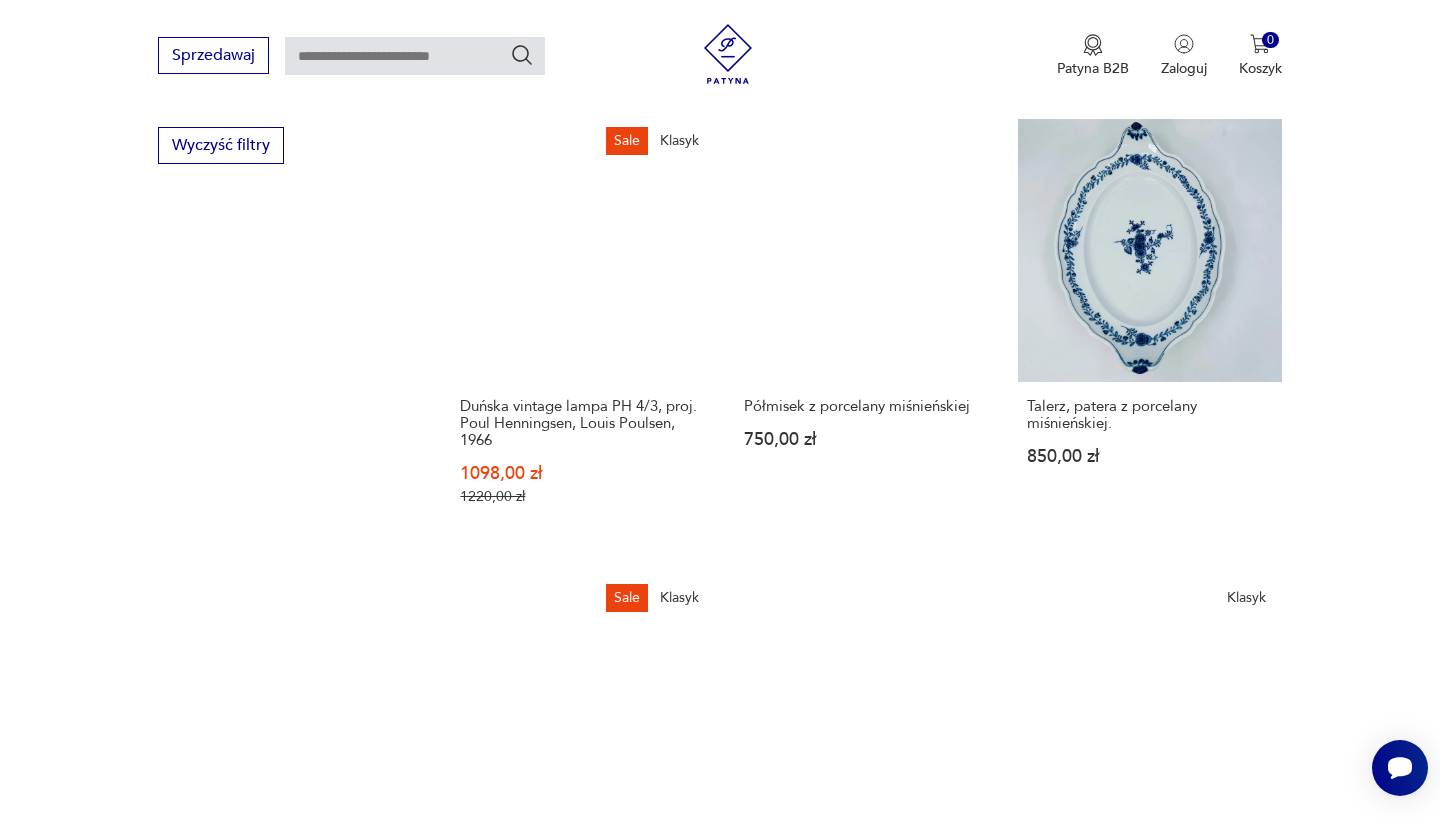 scroll, scrollTop: 1394, scrollLeft: 0, axis: vertical 